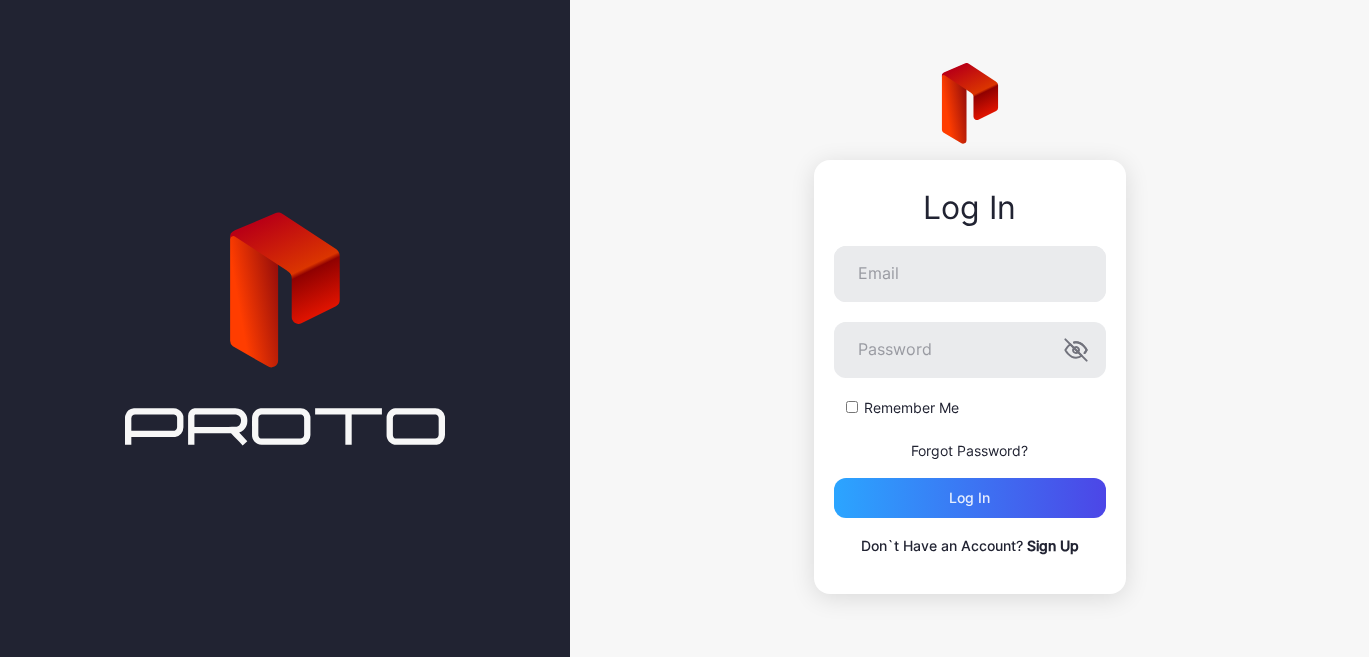 scroll, scrollTop: 0, scrollLeft: 0, axis: both 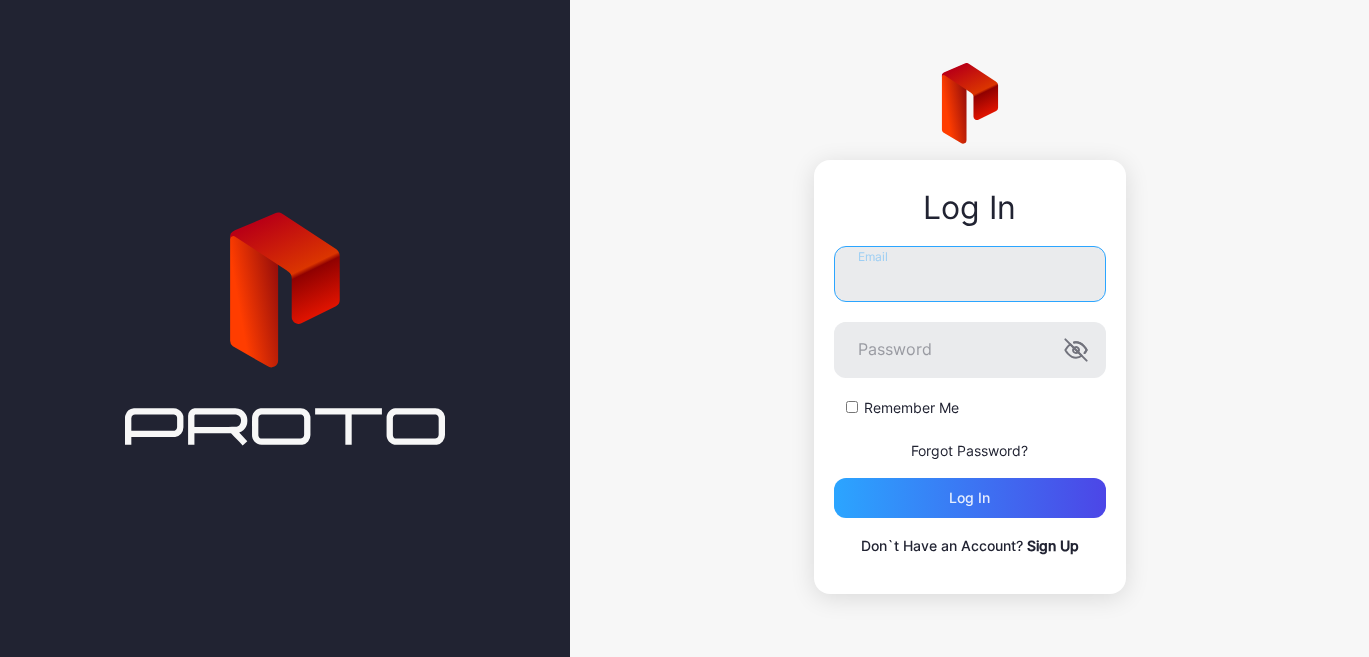 type on "**********" 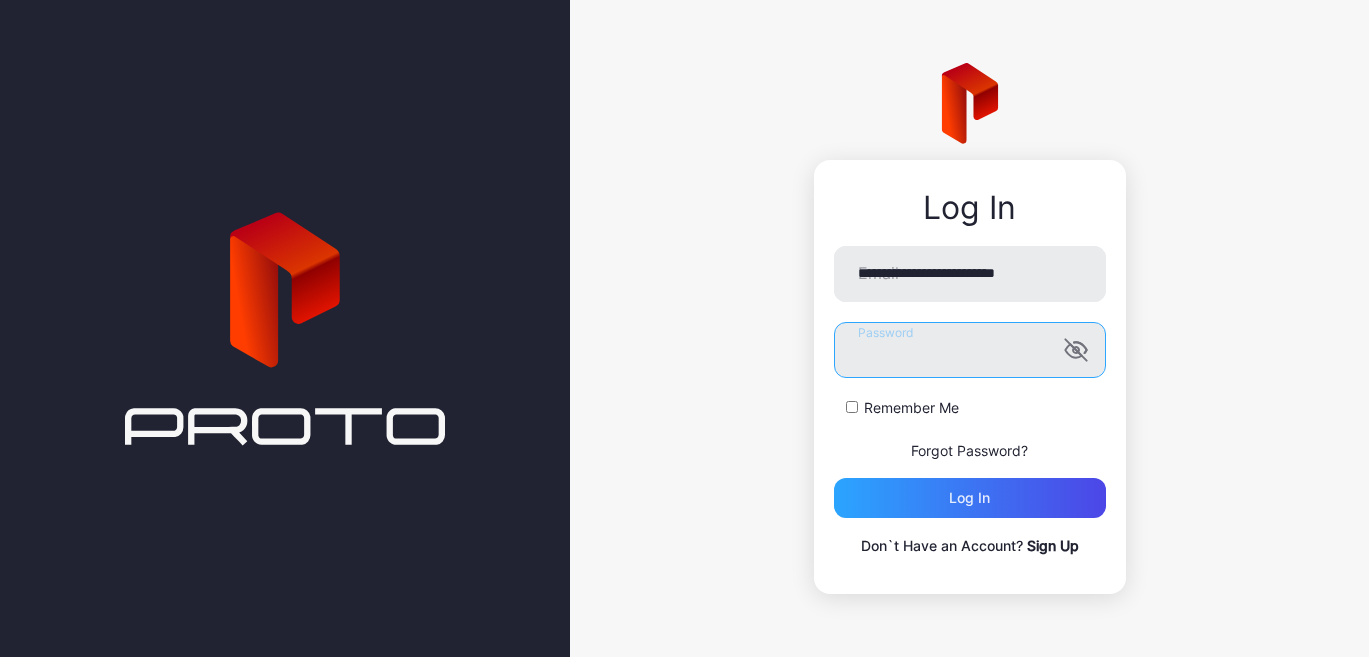 click on "Log in" at bounding box center [970, 498] 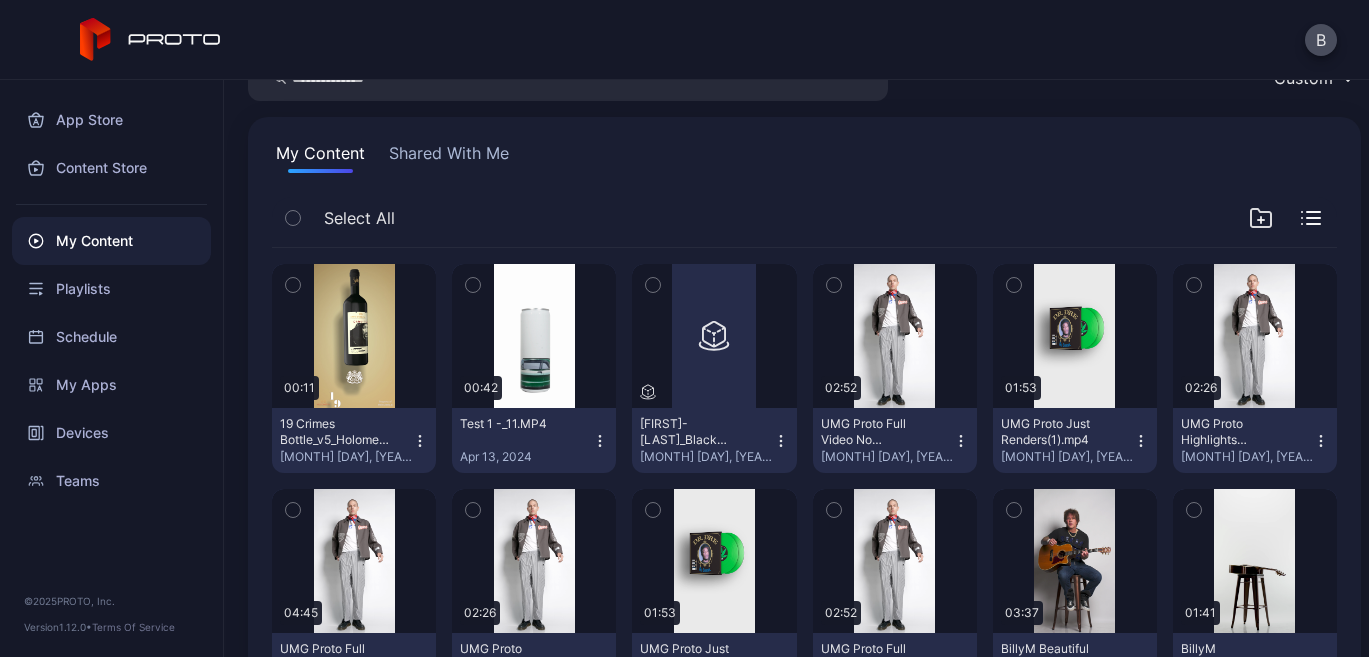 scroll, scrollTop: 101, scrollLeft: 0, axis: vertical 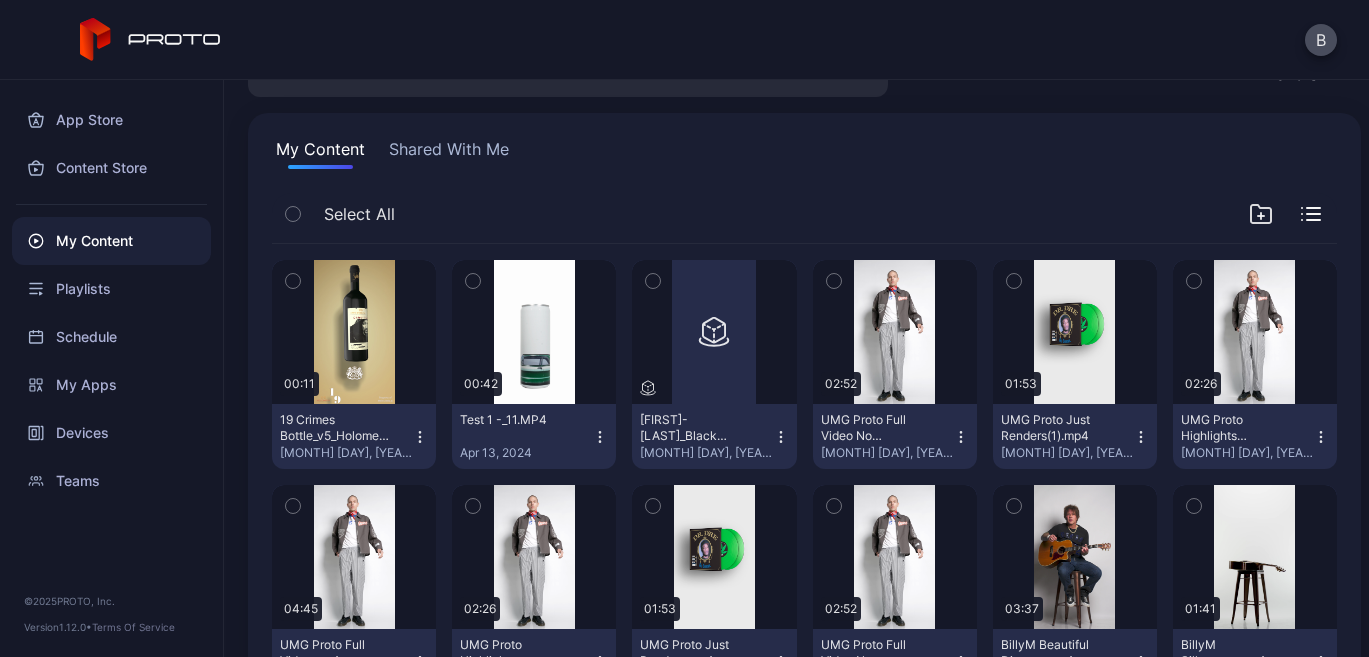 click on "Shared With Me" at bounding box center [449, 153] 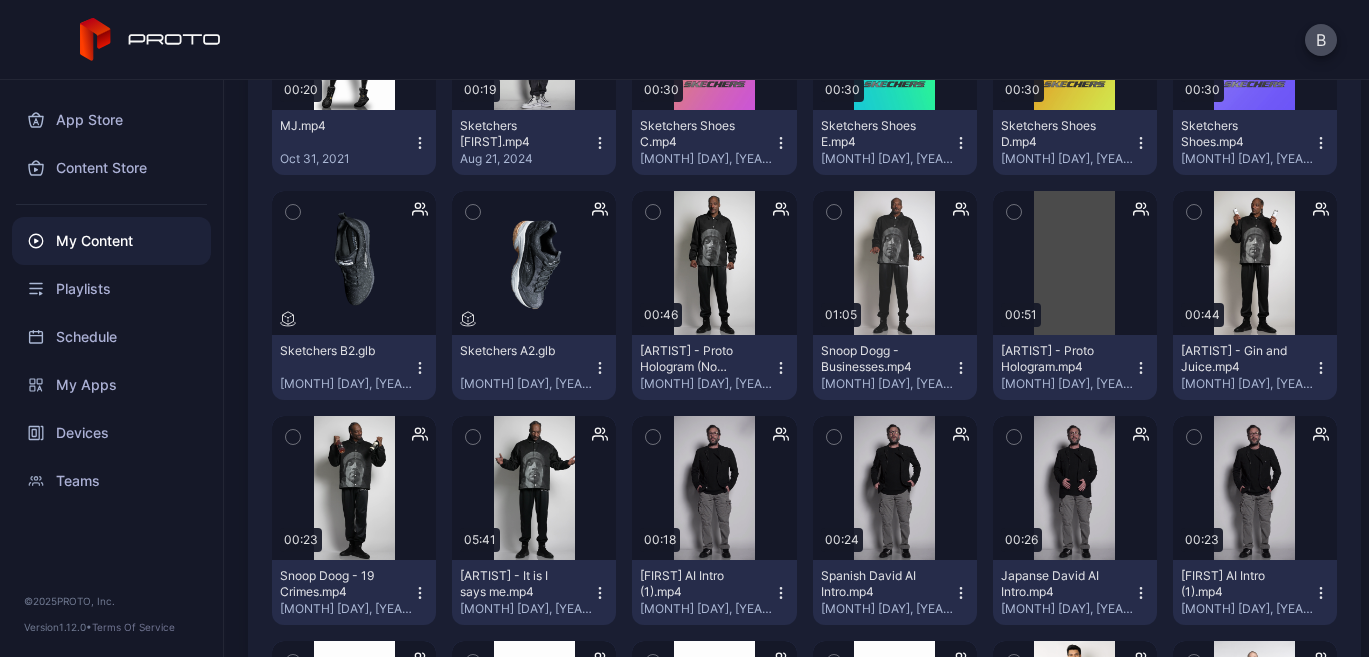 scroll, scrollTop: 401, scrollLeft: 0, axis: vertical 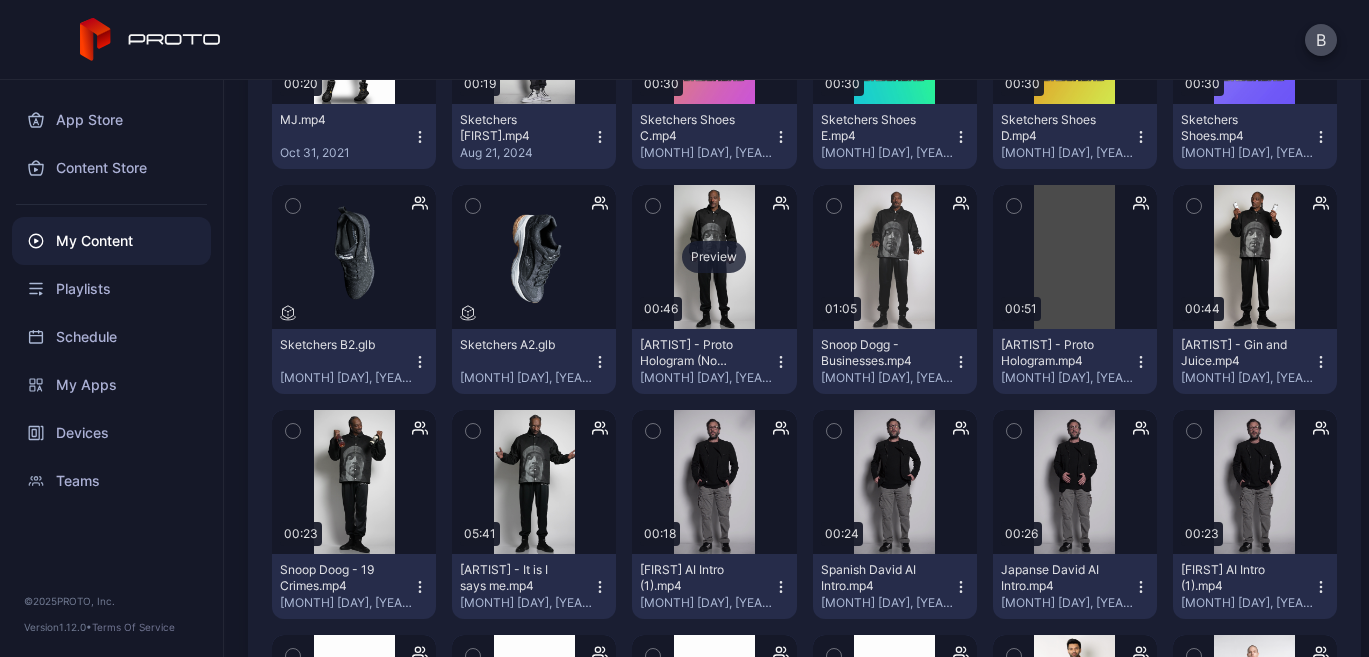 click on "Preview" at bounding box center (714, 257) 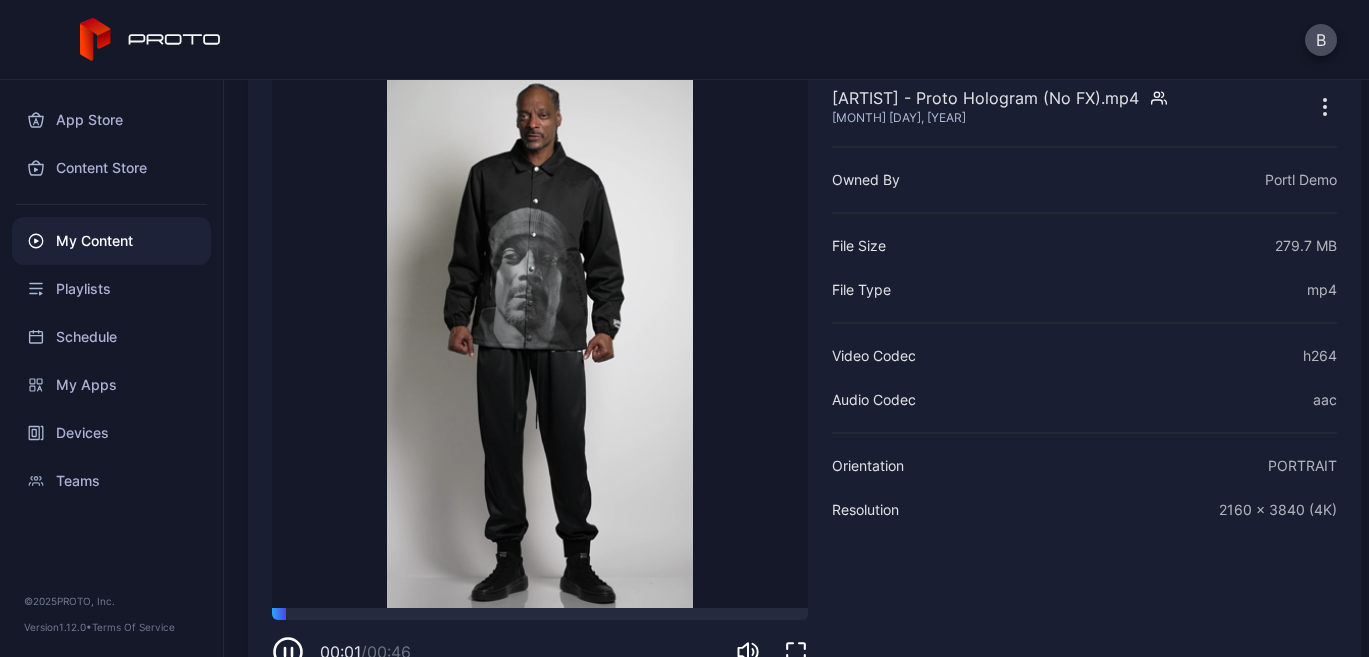 scroll, scrollTop: 119, scrollLeft: 0, axis: vertical 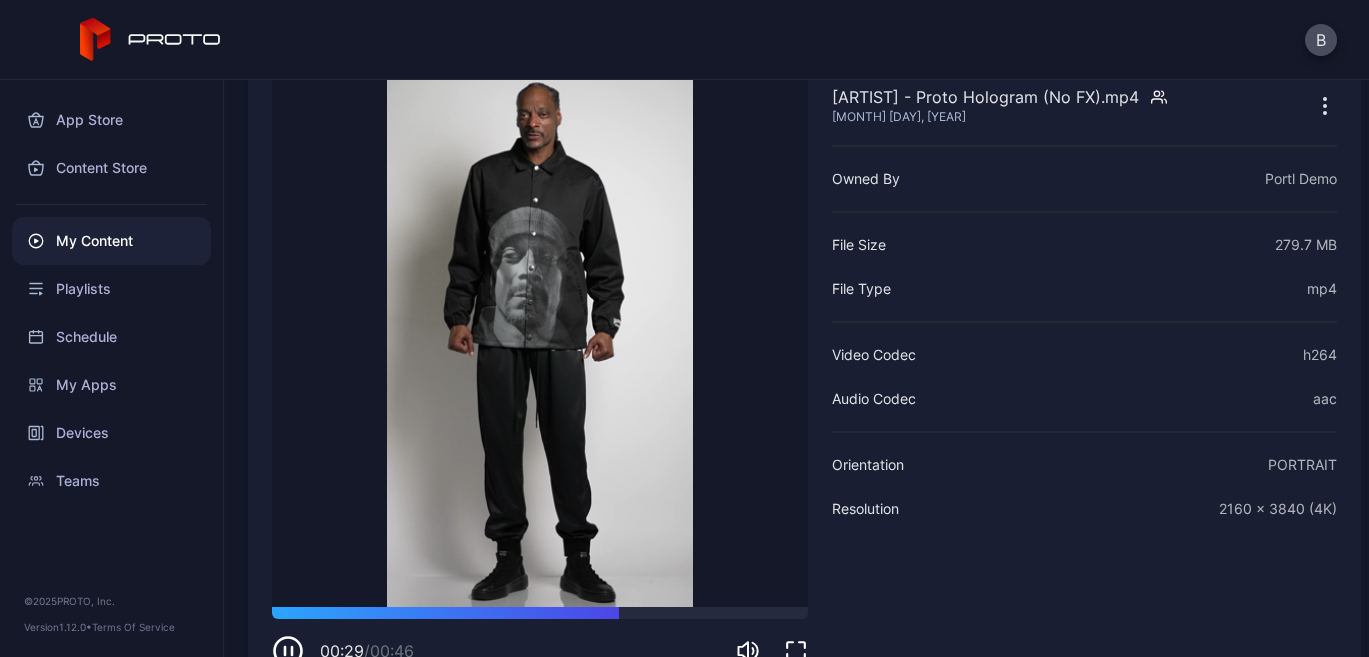 click 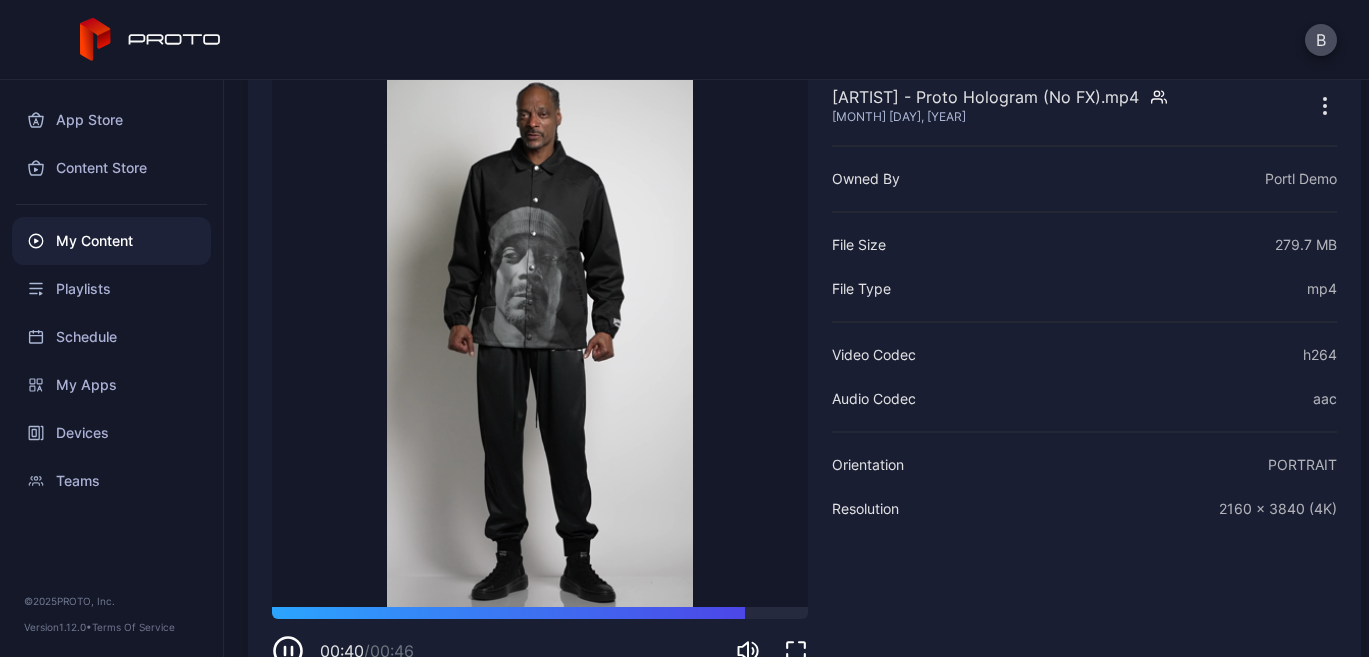 click on "B" at bounding box center (684, 40) 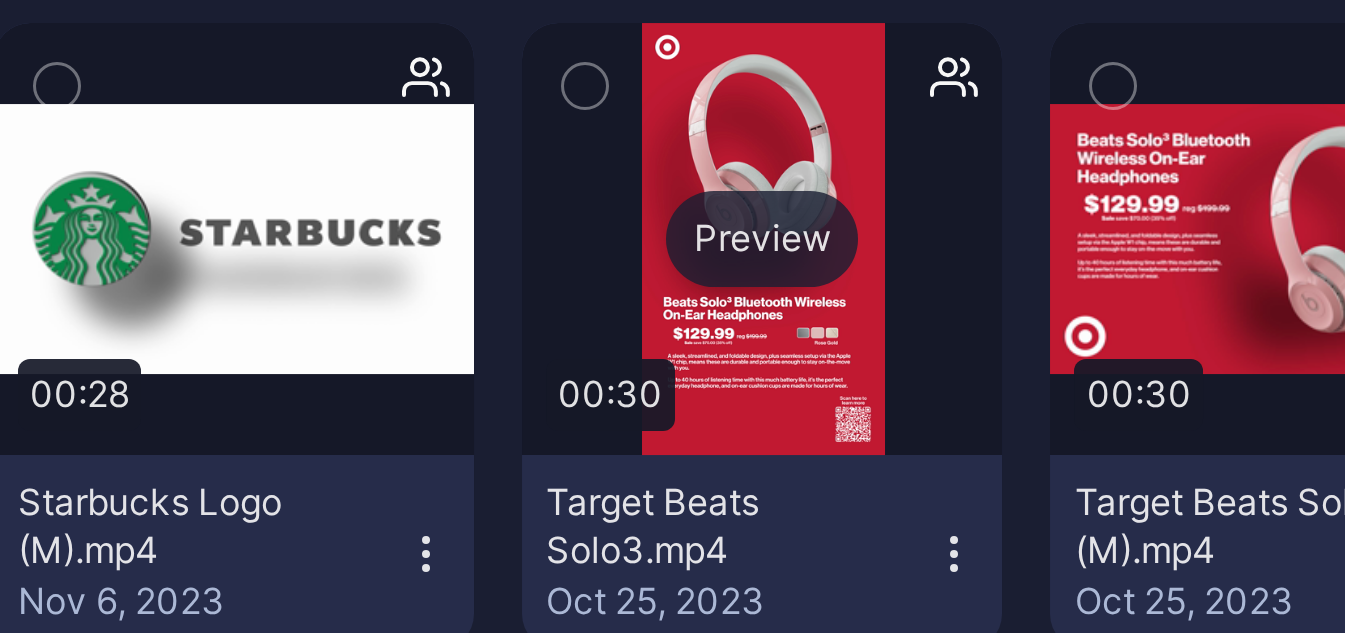 scroll, scrollTop: 1720, scrollLeft: 0, axis: vertical 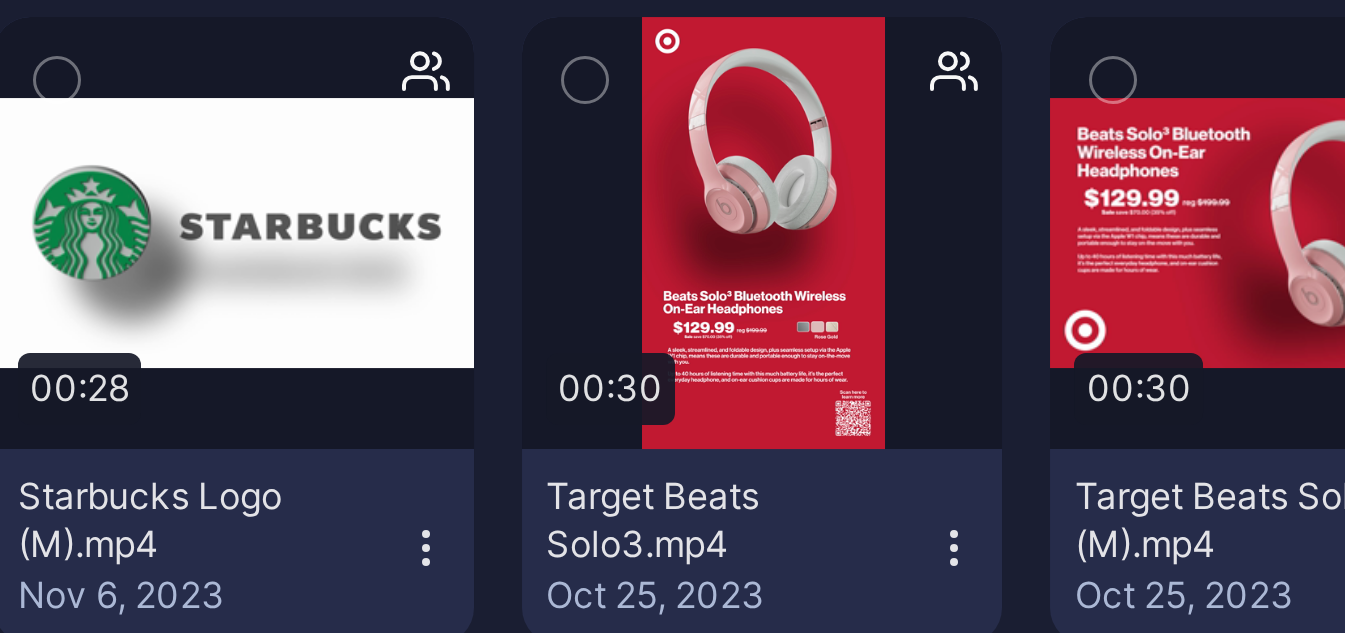 click 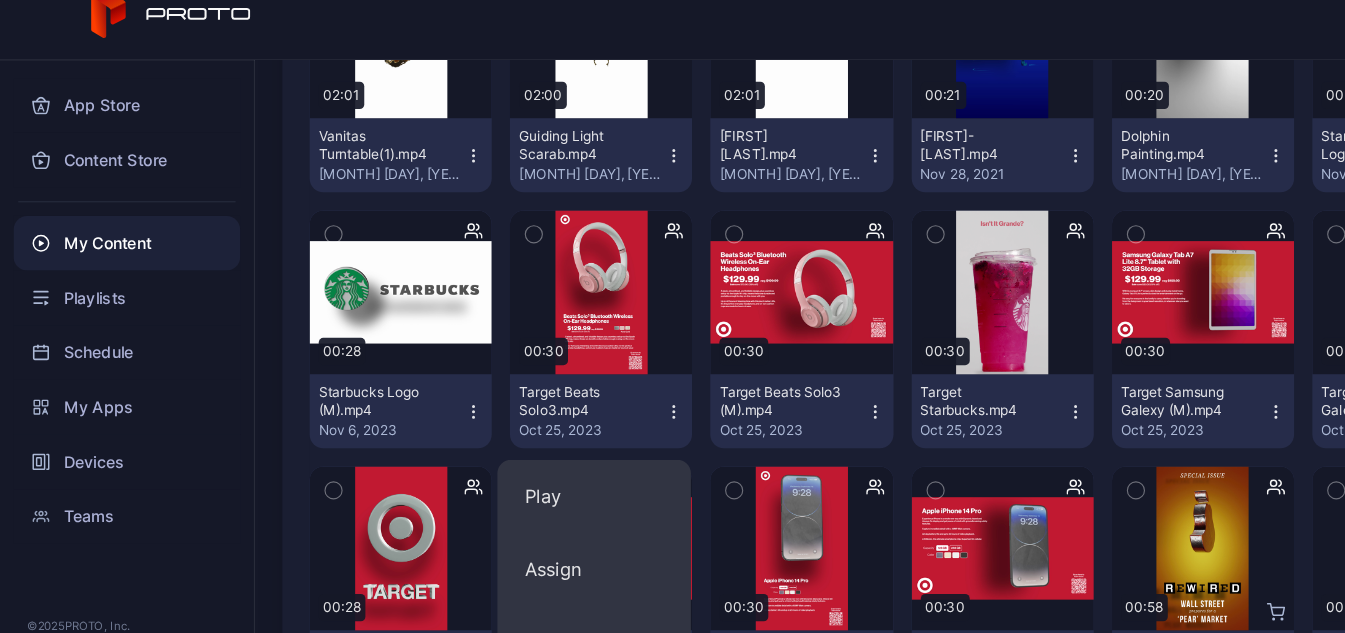 scroll, scrollTop: 1719, scrollLeft: 0, axis: vertical 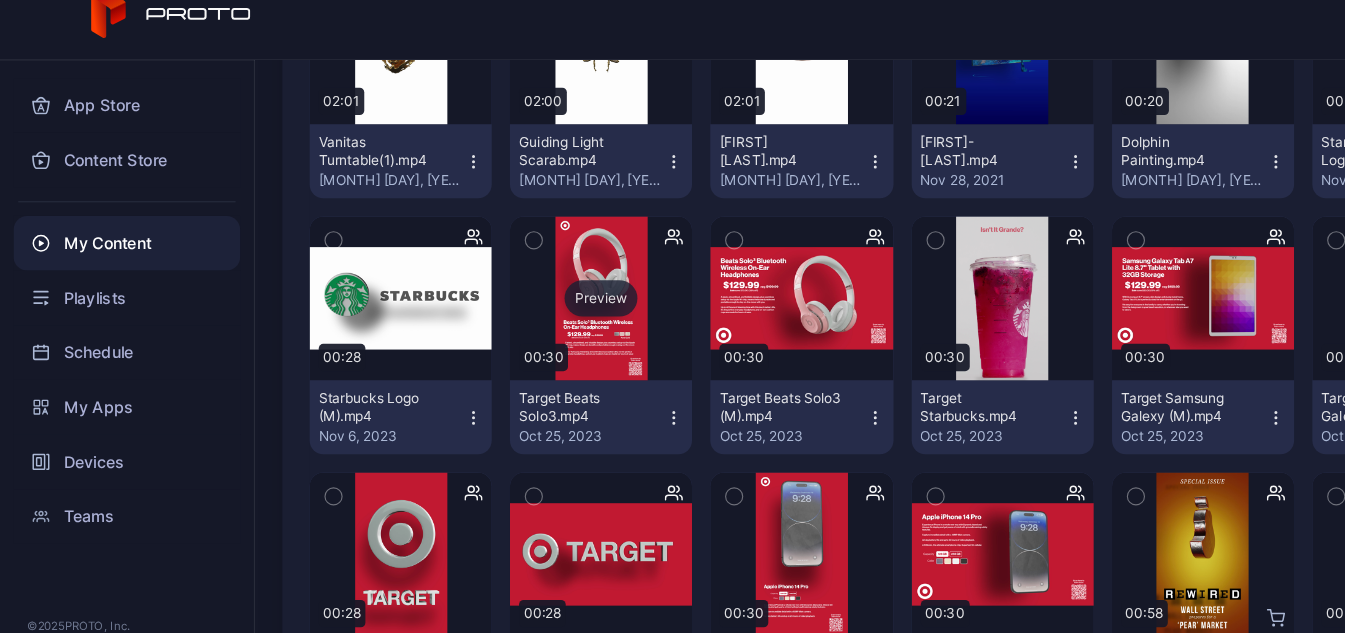 click on "Preview" at bounding box center (528, 289) 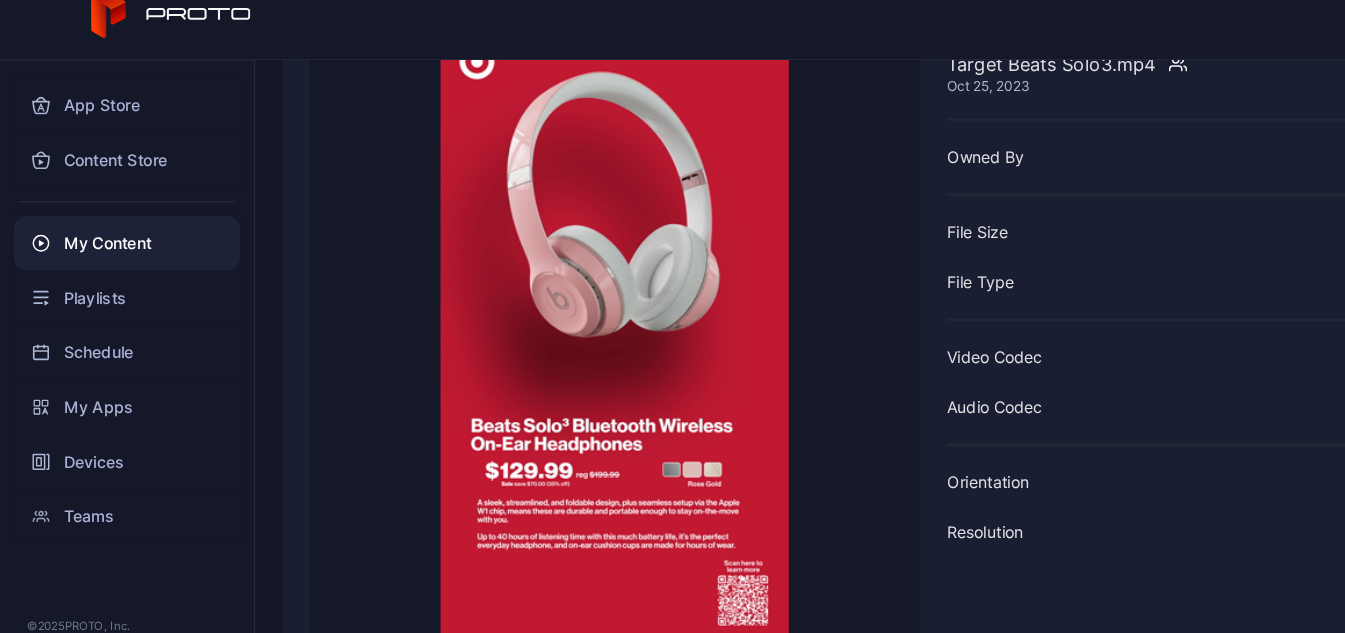 scroll, scrollTop: 149, scrollLeft: 0, axis: vertical 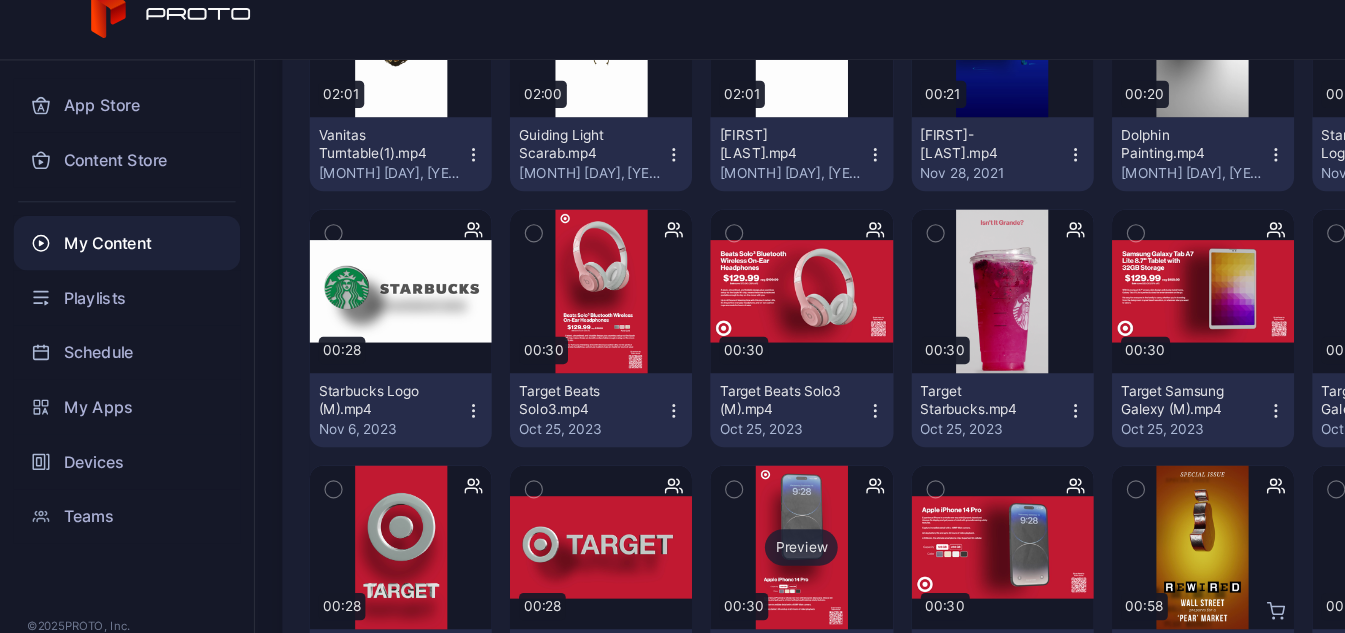 click on "Preview" at bounding box center (704, 508) 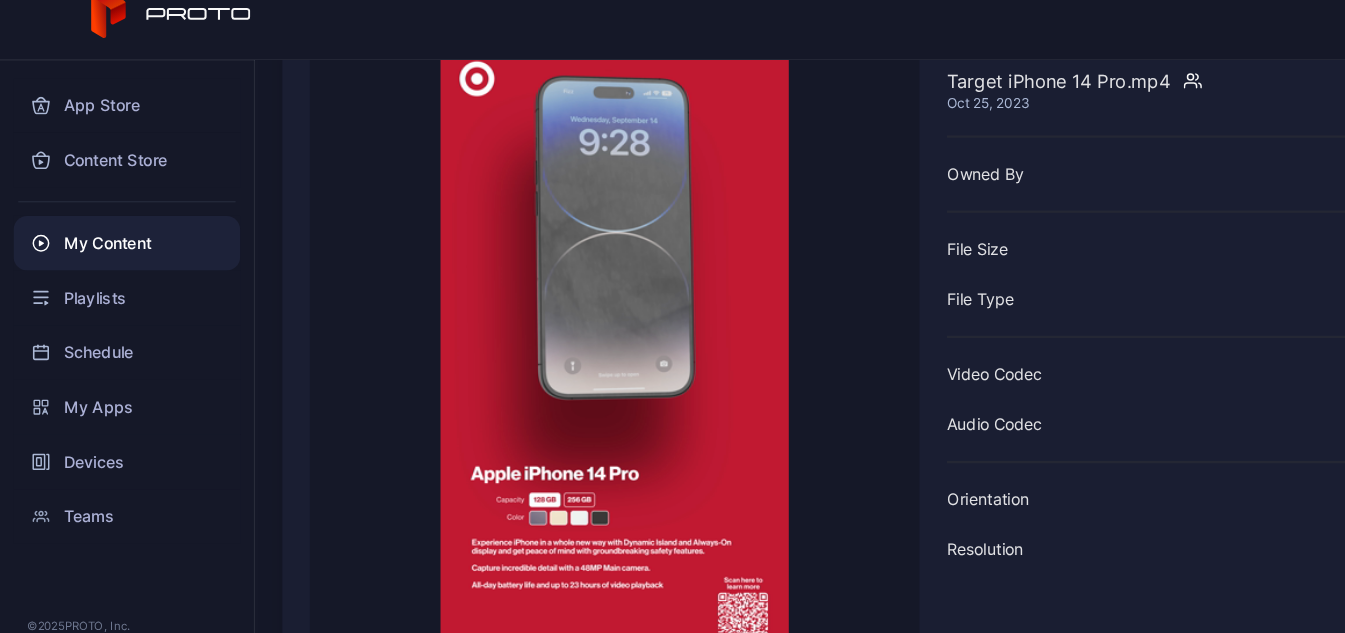 scroll, scrollTop: 115, scrollLeft: 0, axis: vertical 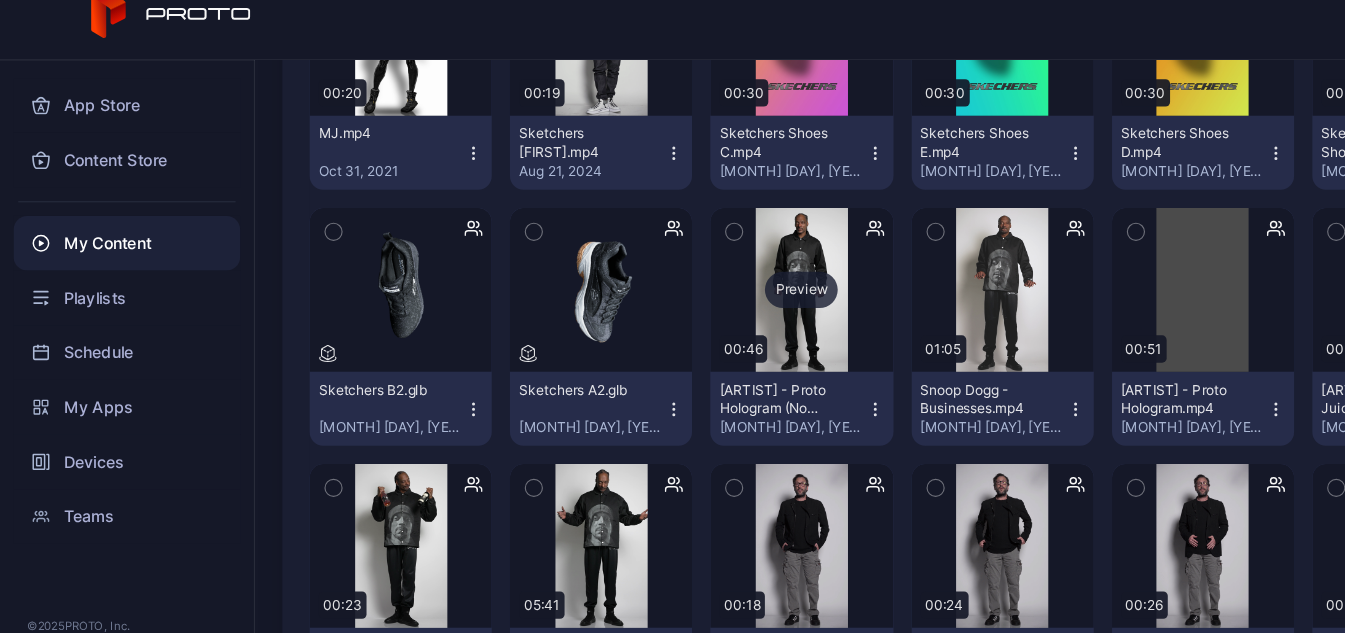 click on "Preview" at bounding box center [704, 282] 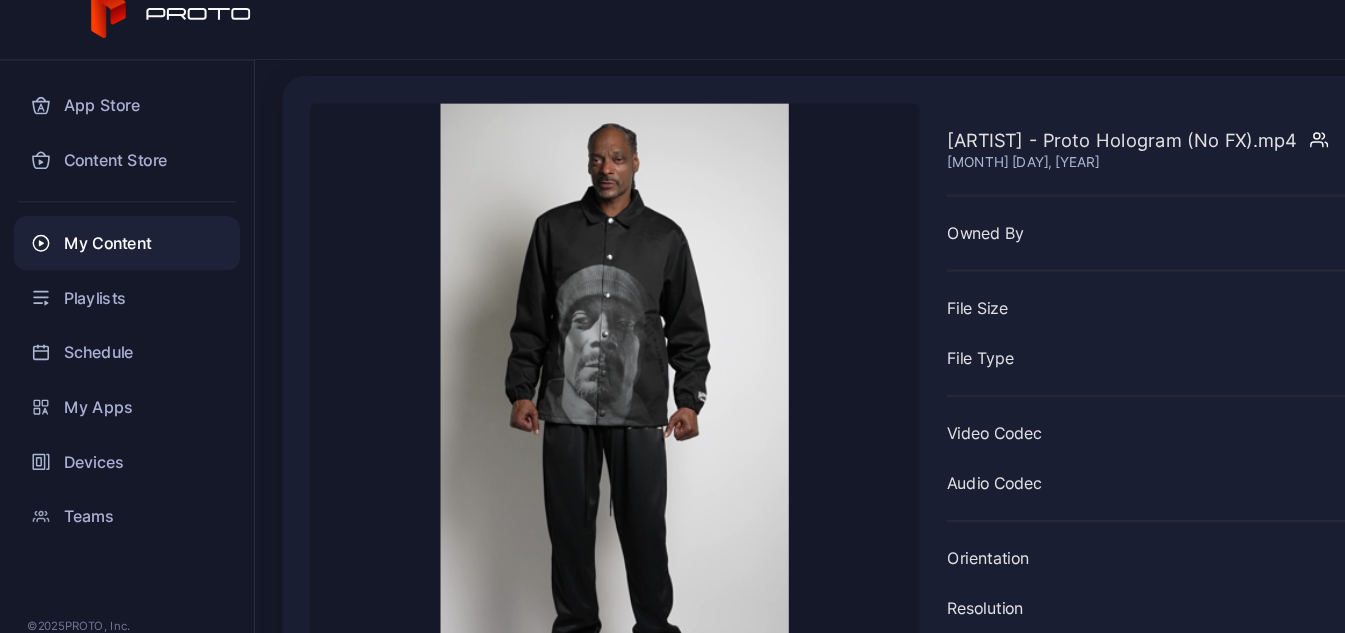 scroll, scrollTop: 132, scrollLeft: 0, axis: vertical 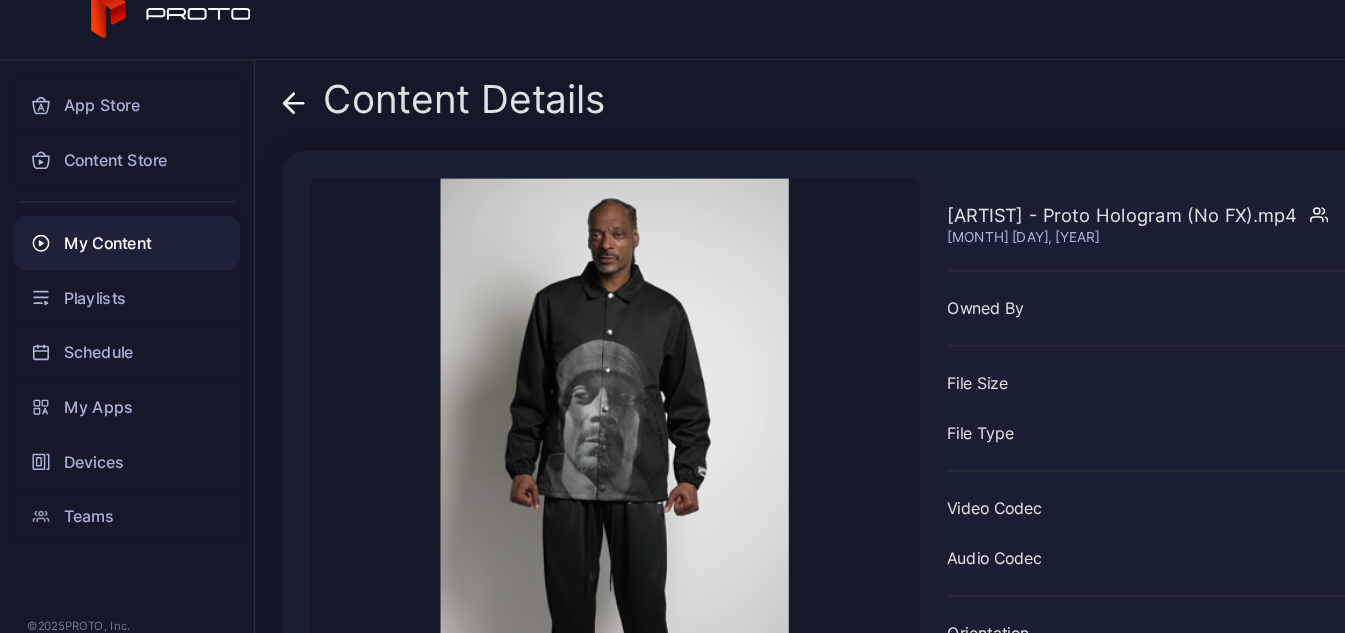 click 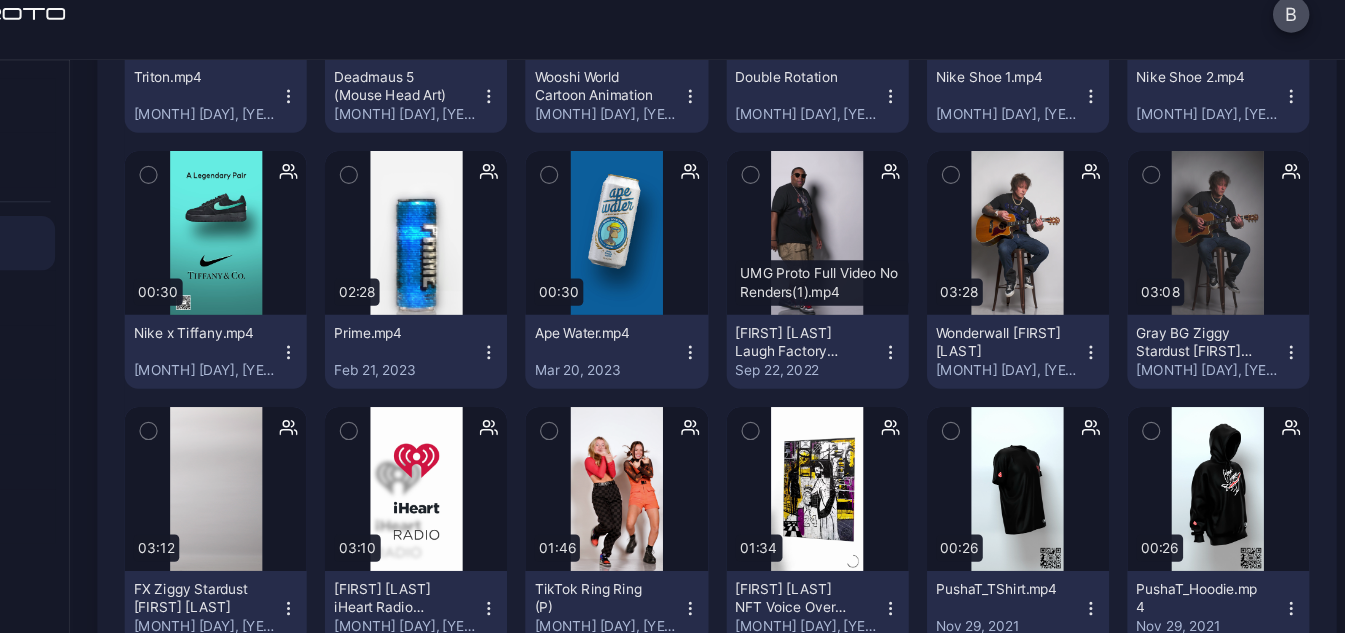scroll, scrollTop: 3350, scrollLeft: 0, axis: vertical 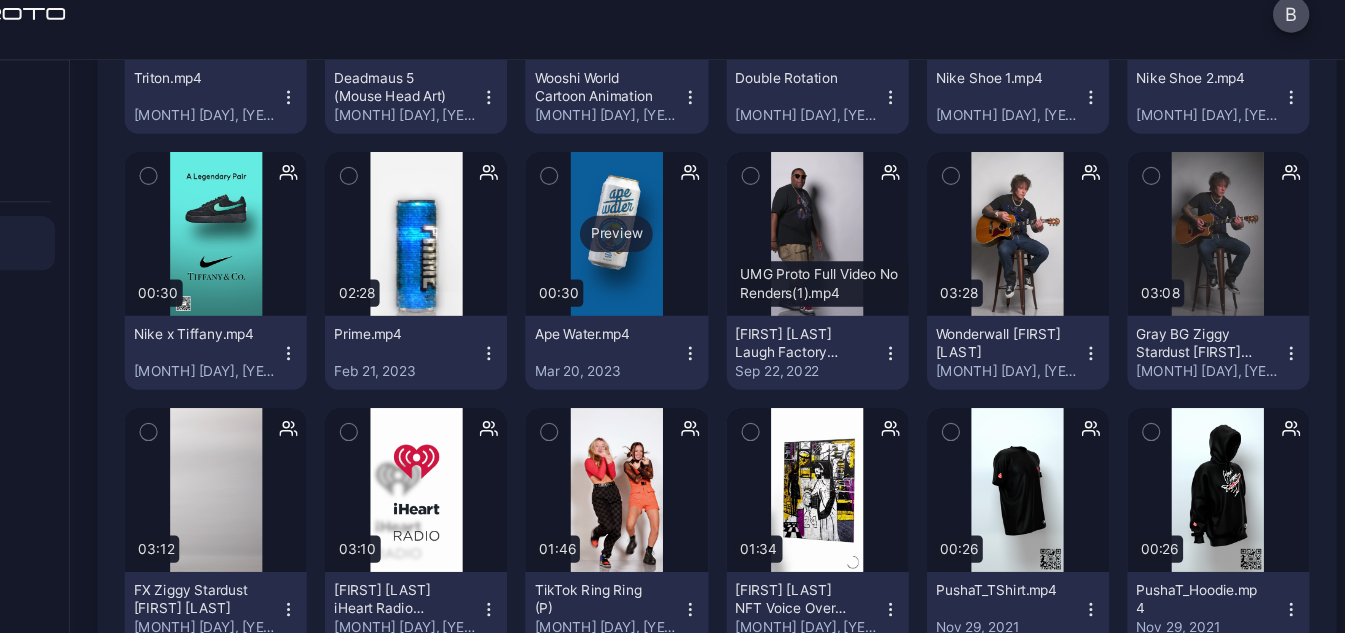 click on "Preview" at bounding box center [704, 233] 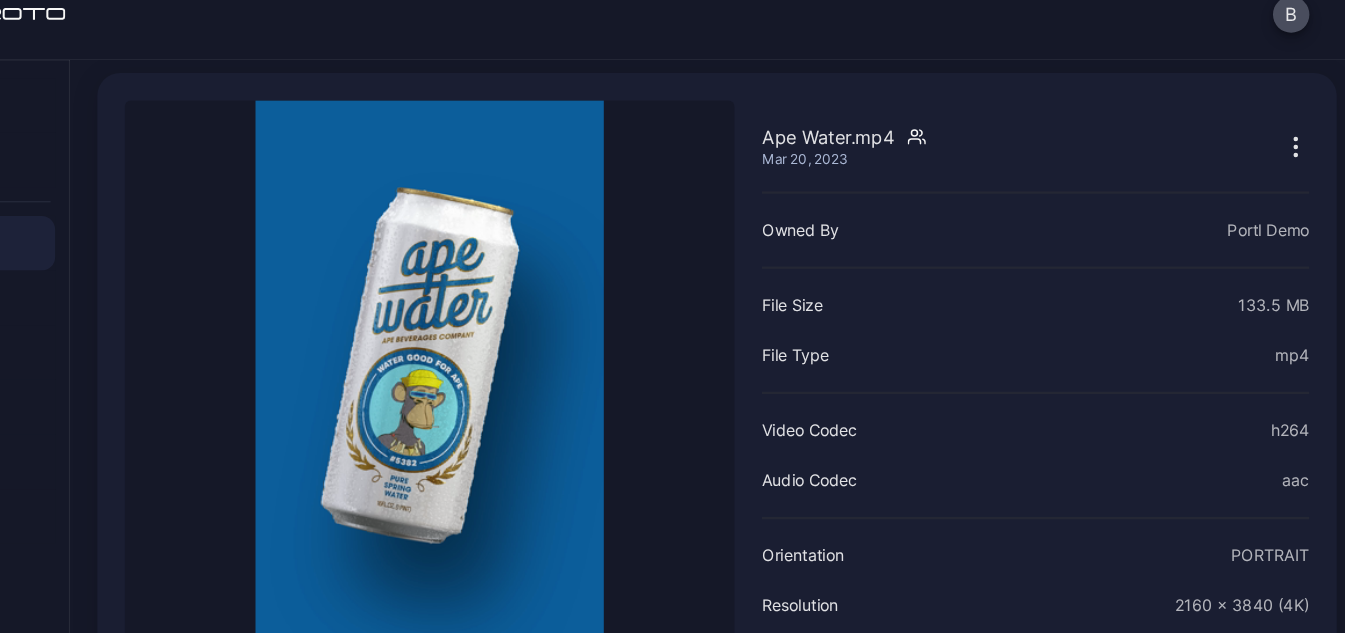 scroll, scrollTop: 67, scrollLeft: 0, axis: vertical 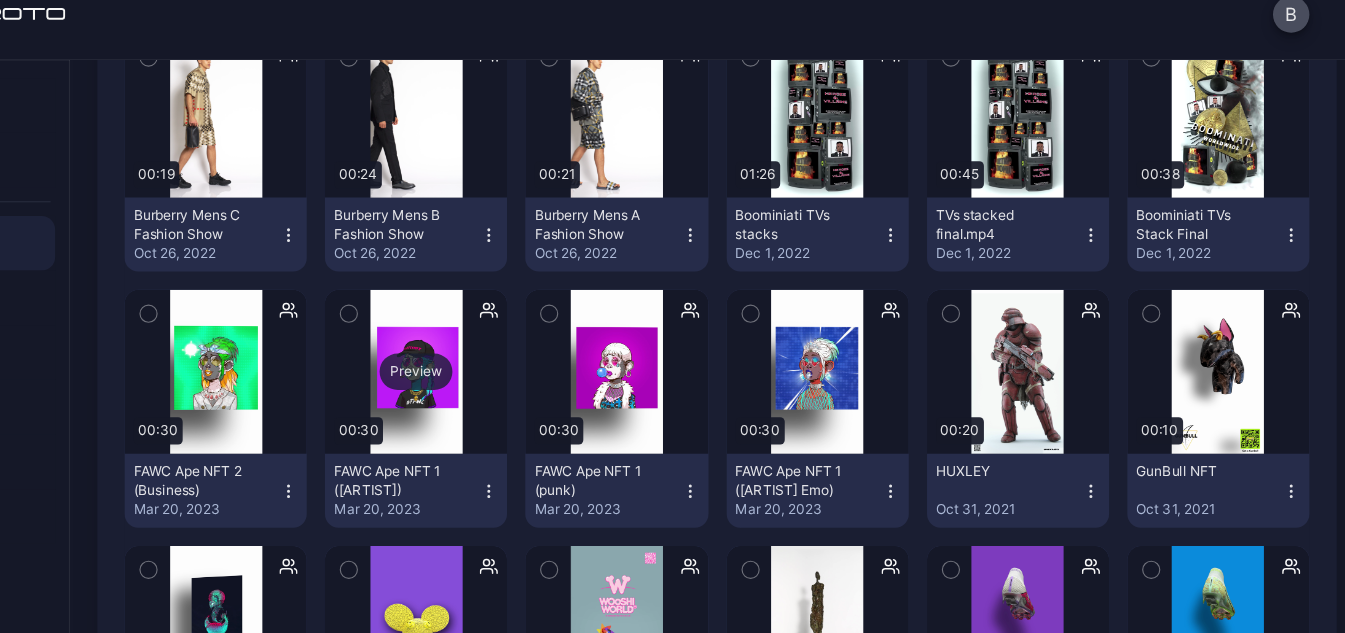 click on "Preview" at bounding box center (528, 354) 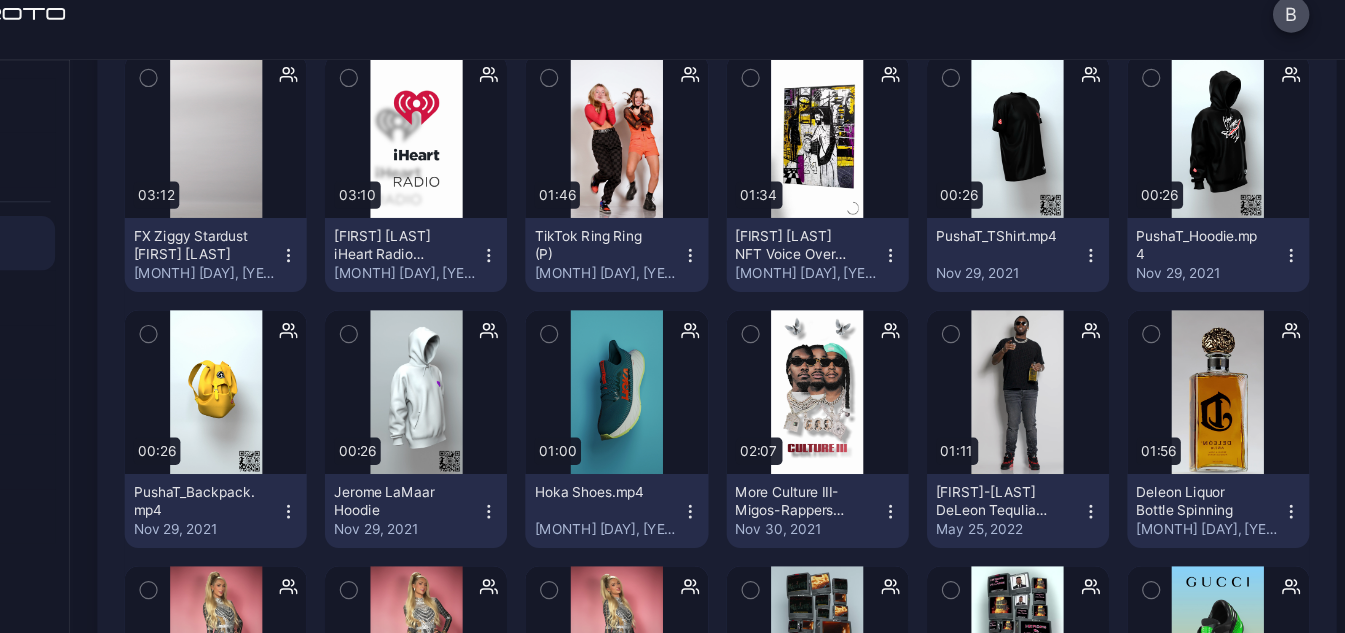scroll, scrollTop: 3662, scrollLeft: 0, axis: vertical 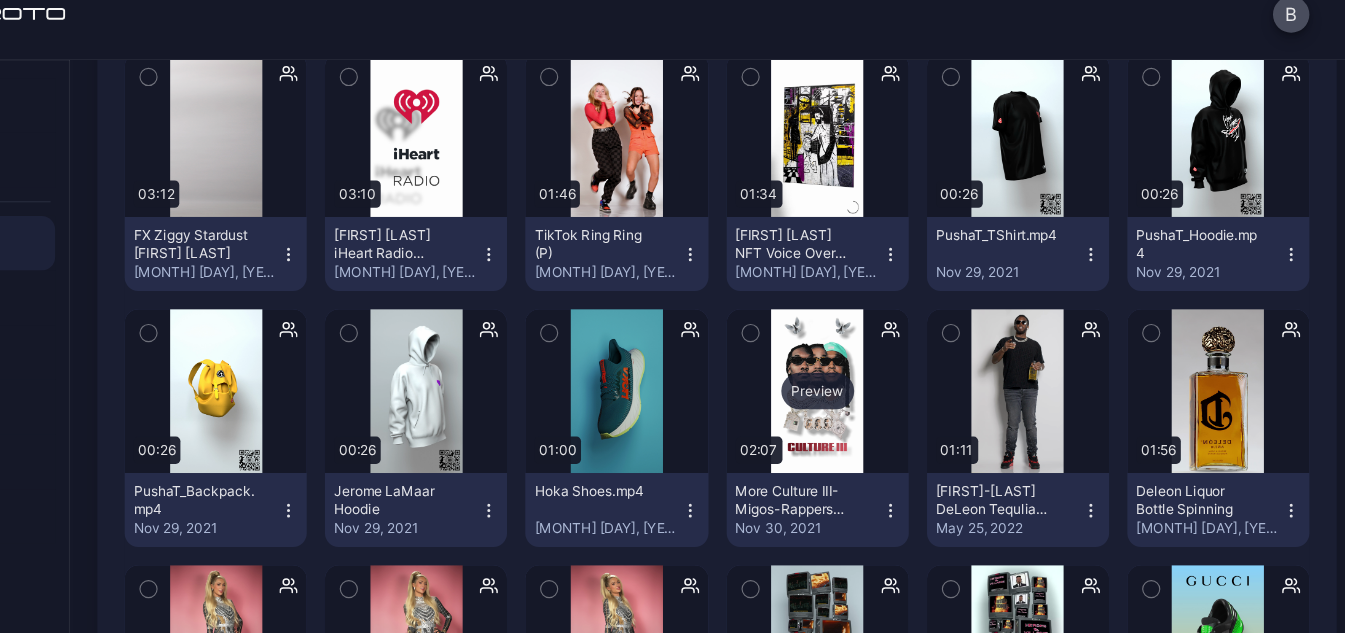 click on "Preview" at bounding box center (881, 371) 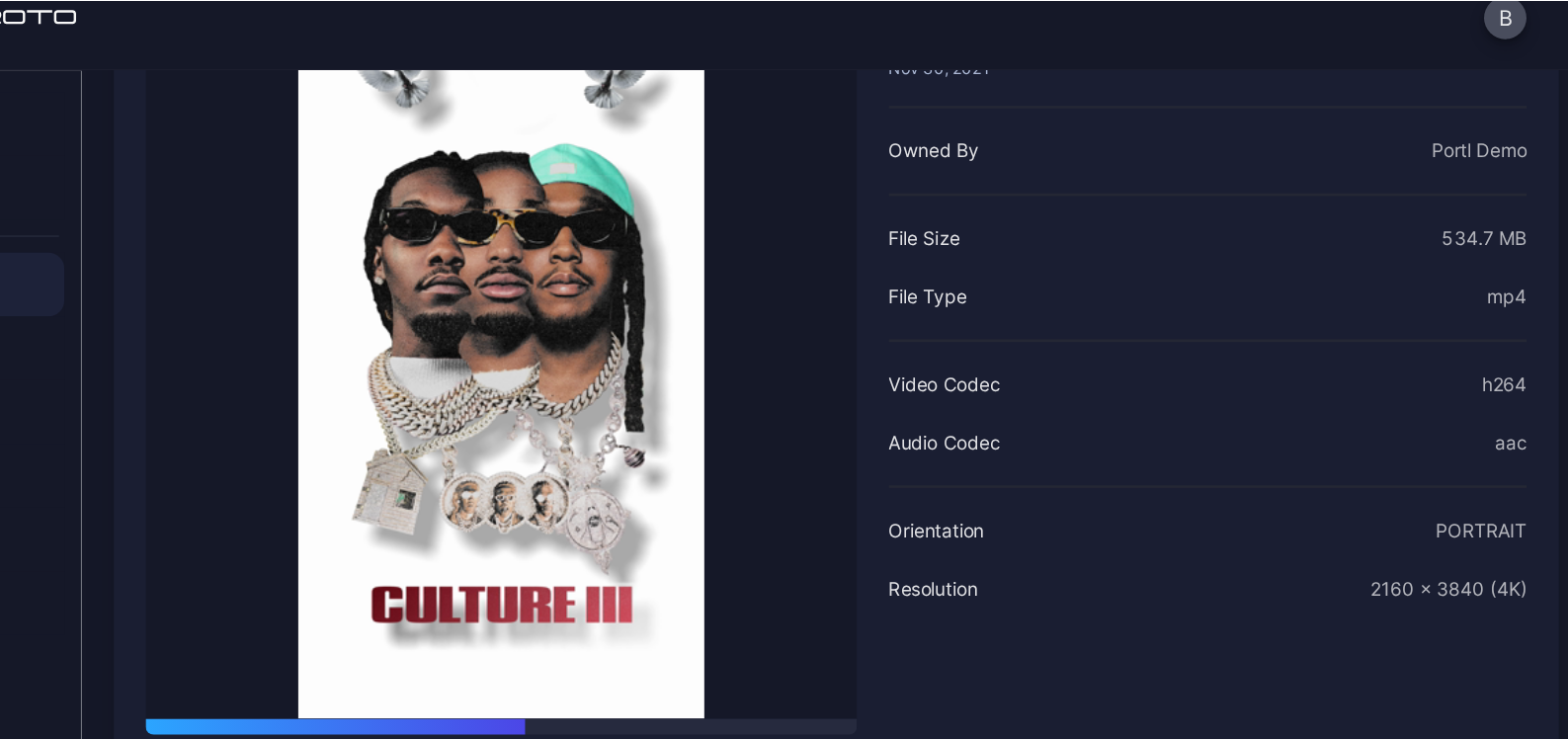 scroll, scrollTop: 158, scrollLeft: 0, axis: vertical 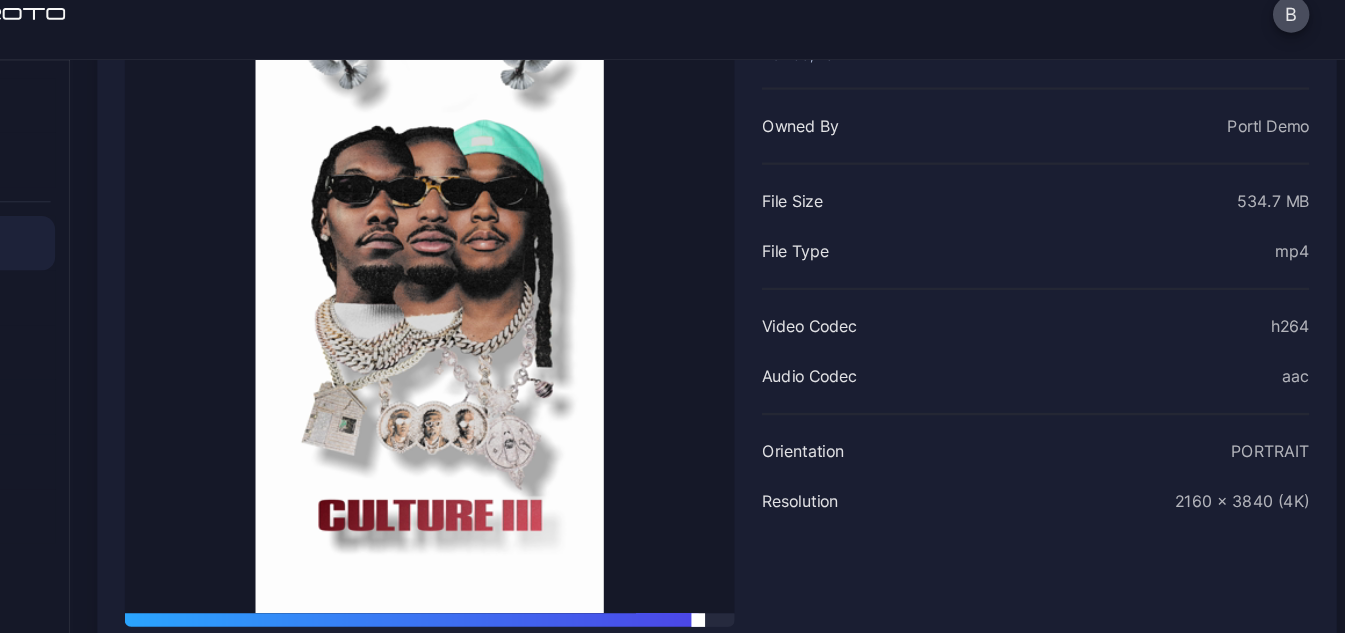 drag, startPoint x: 471, startPoint y: 540, endPoint x: 613, endPoint y: 541, distance: 142.00352 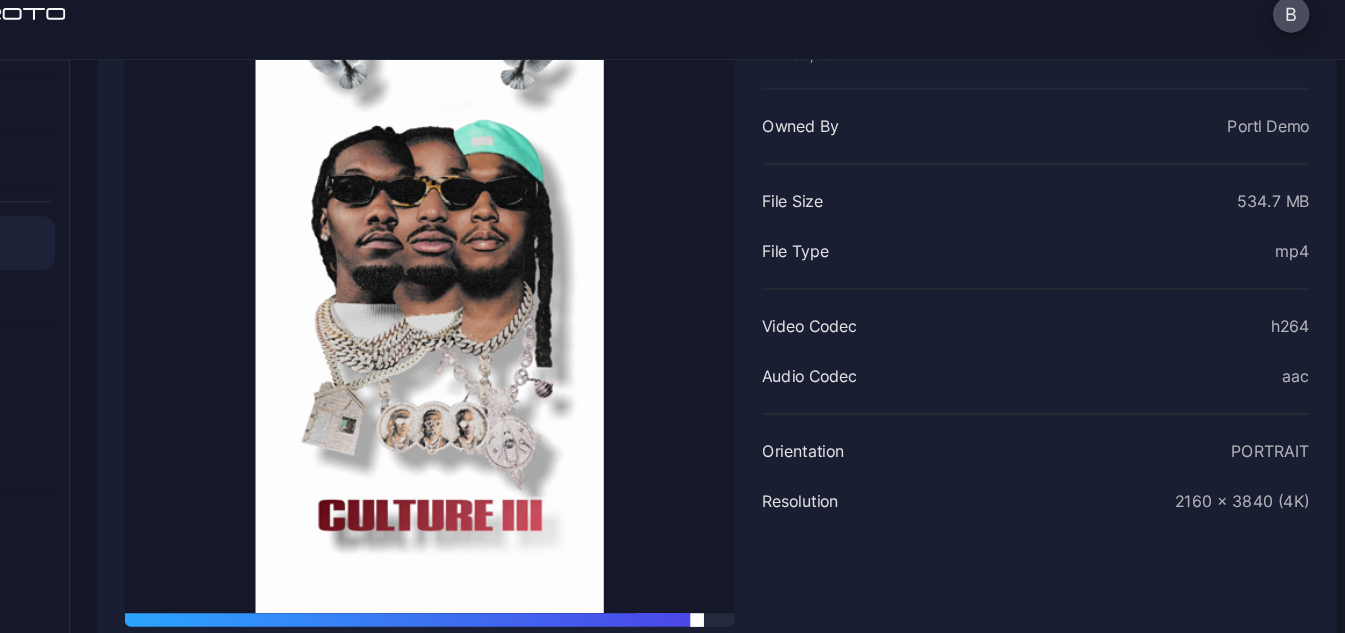 click at bounding box center [775, 566] 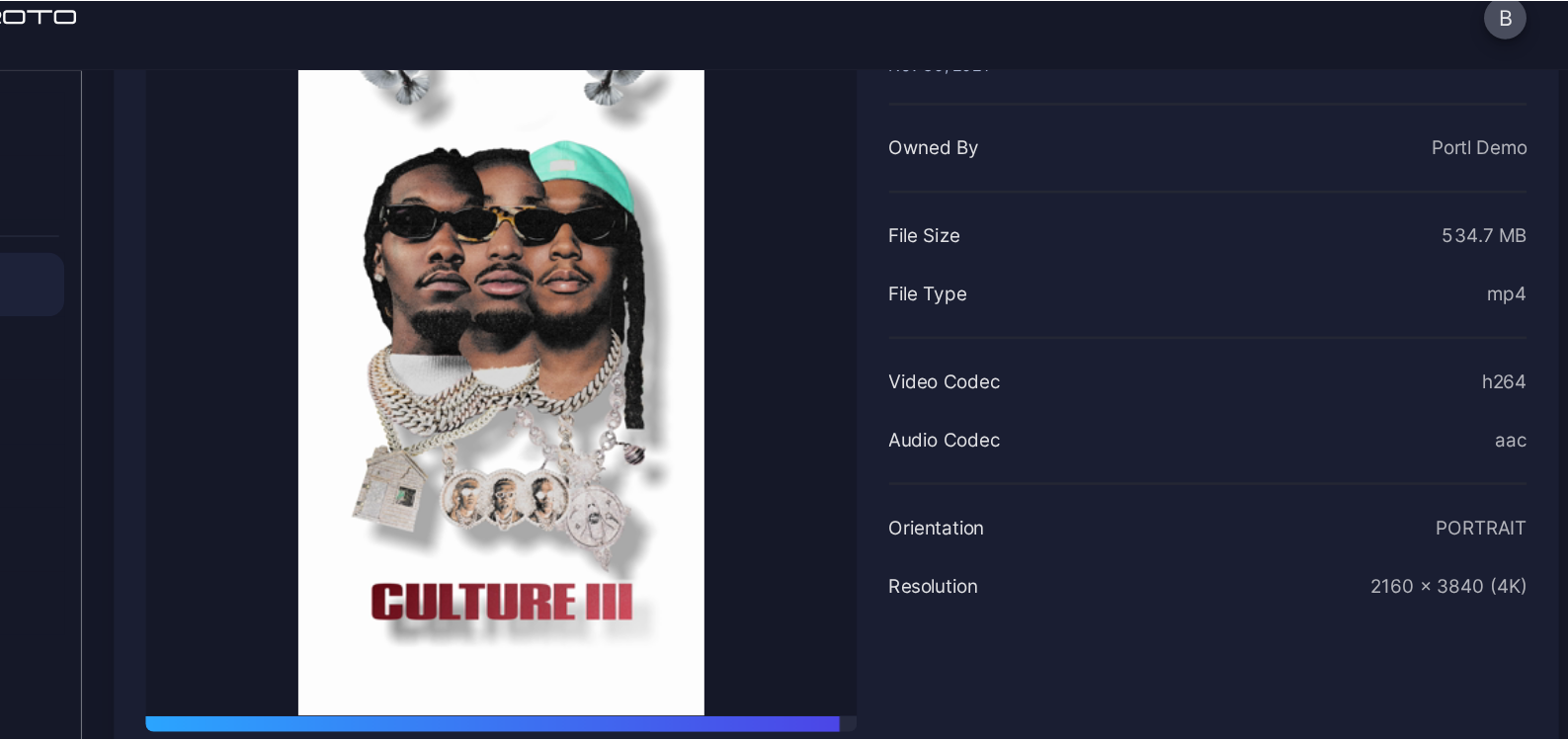 scroll, scrollTop: 75, scrollLeft: 0, axis: vertical 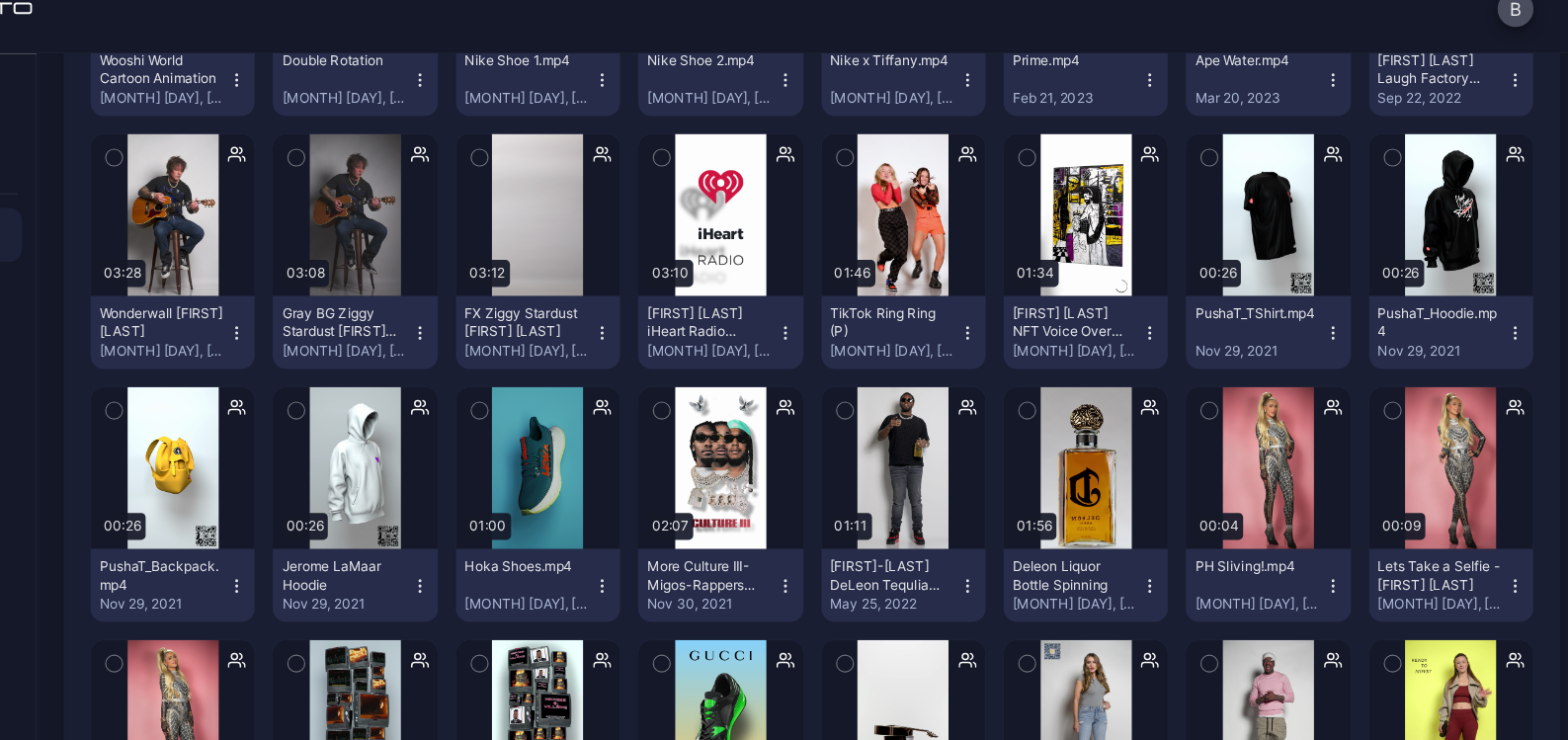 click on "Preview" at bounding box center [1303, -2] 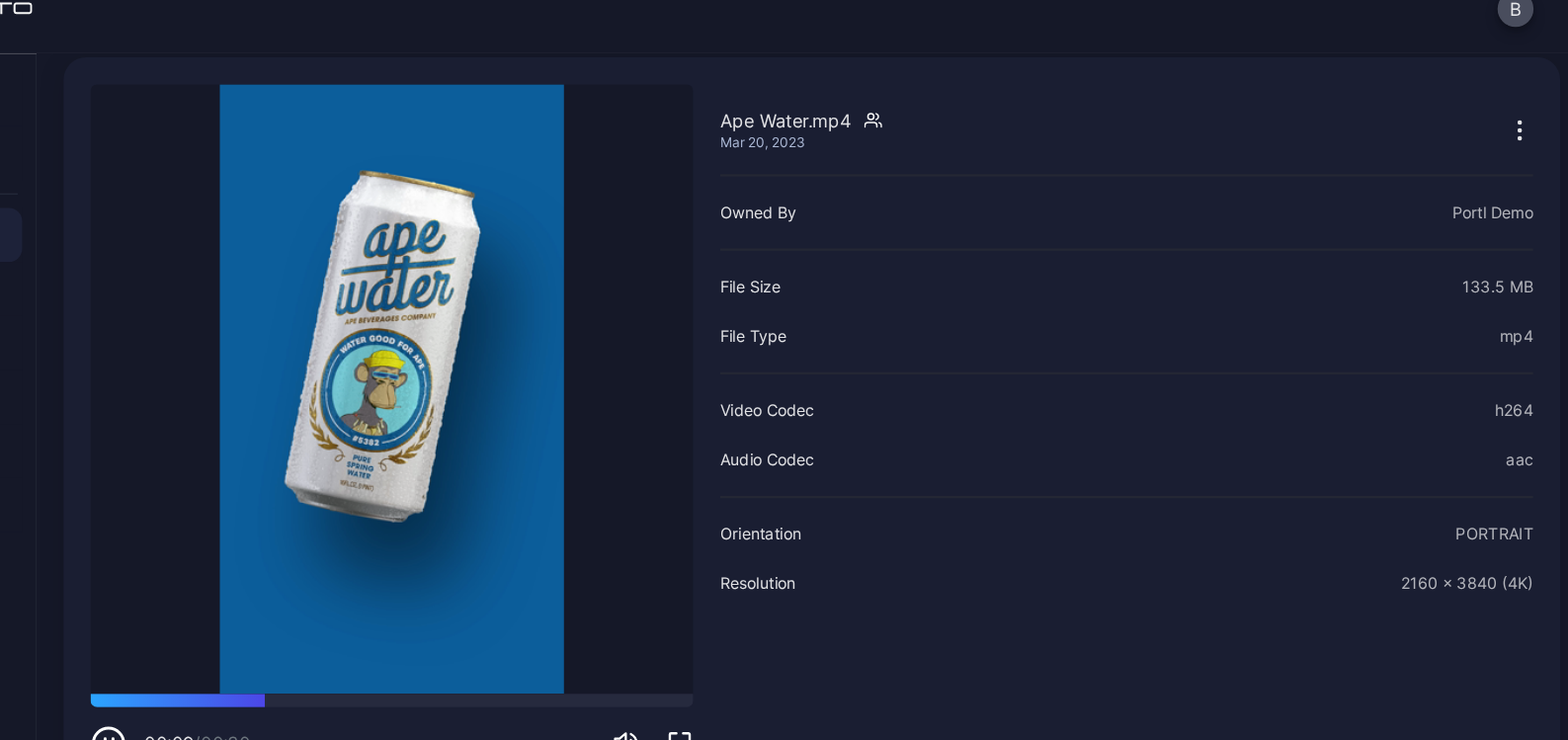 scroll, scrollTop: 75, scrollLeft: 0, axis: vertical 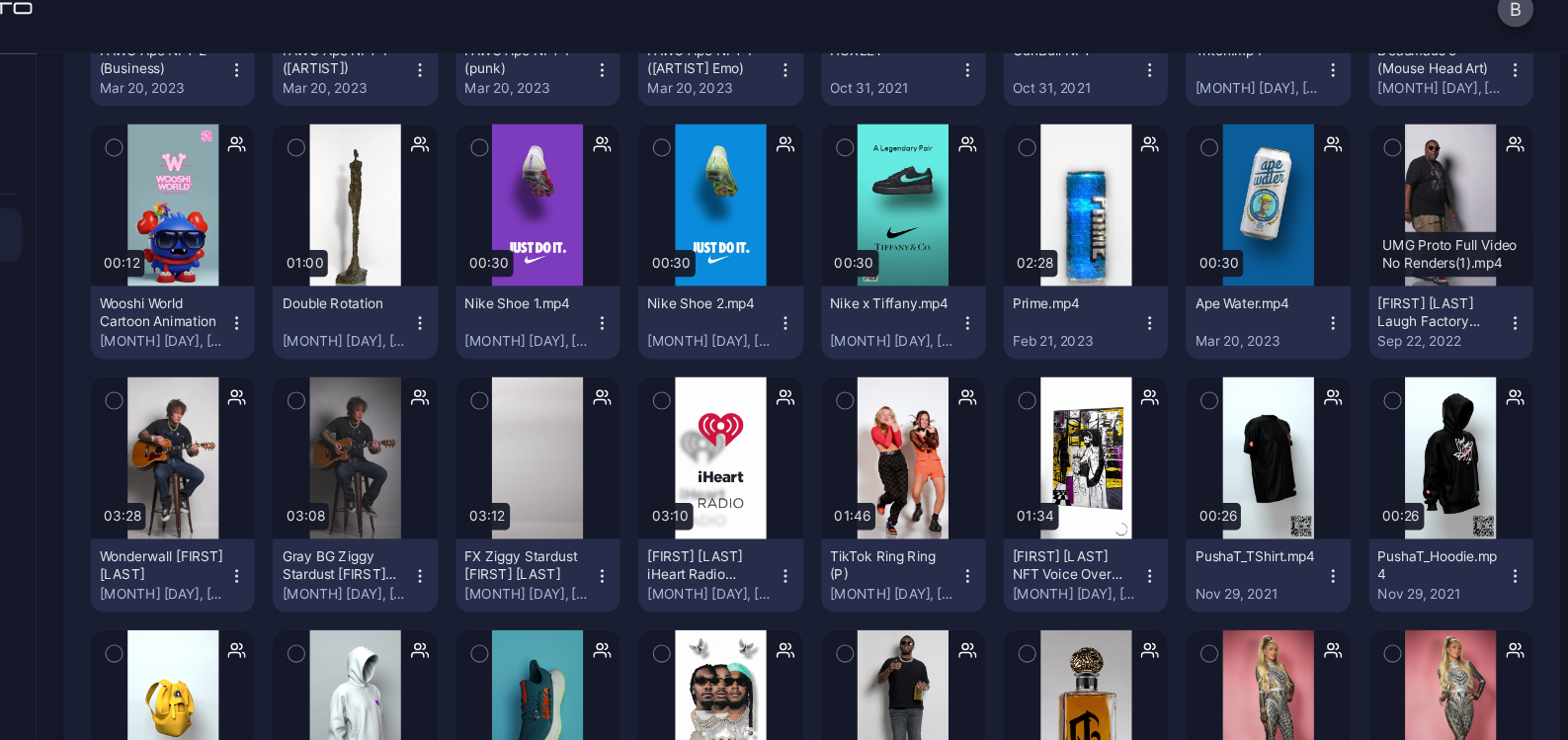 click on "Preview" at bounding box center [501, -11] 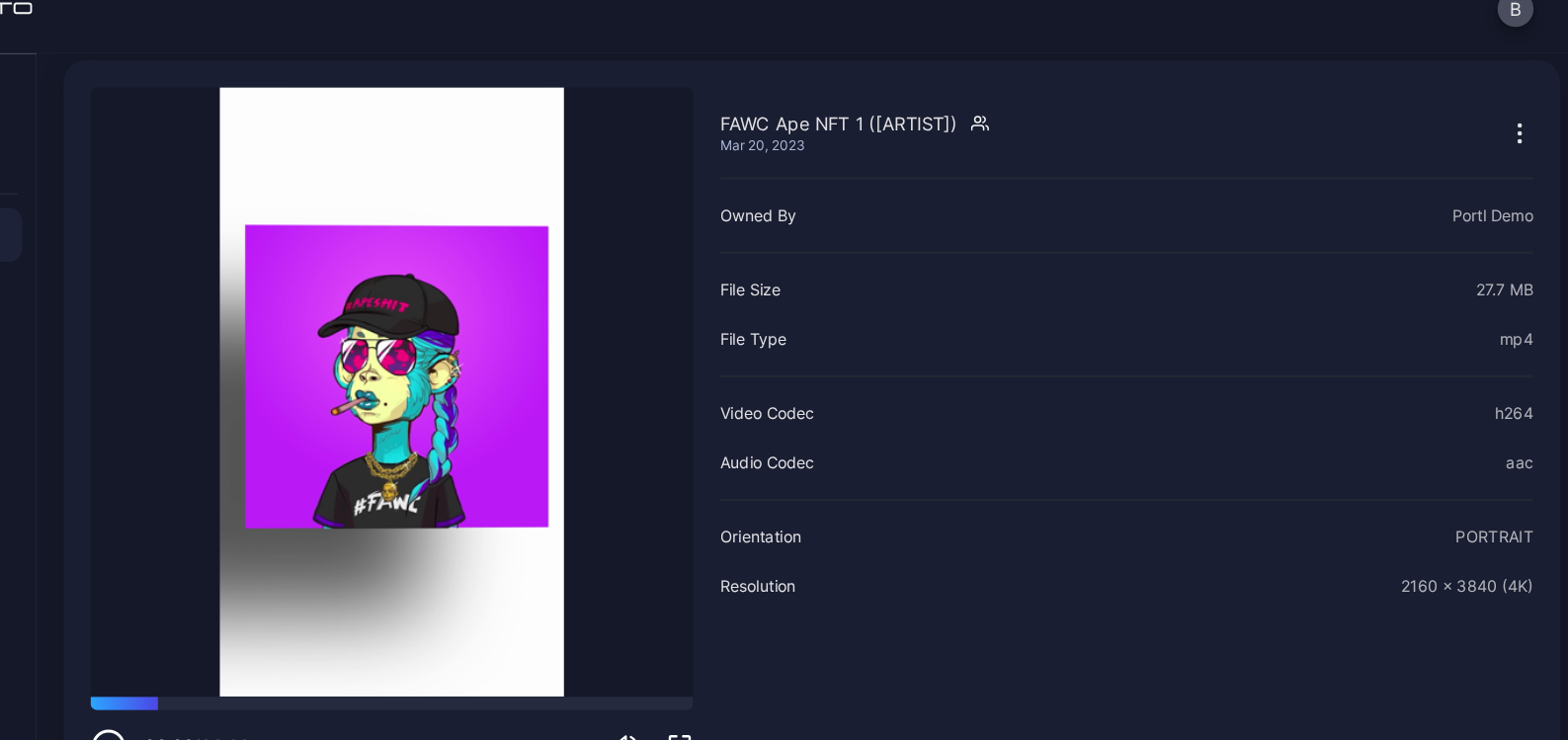 scroll, scrollTop: 75, scrollLeft: 0, axis: vertical 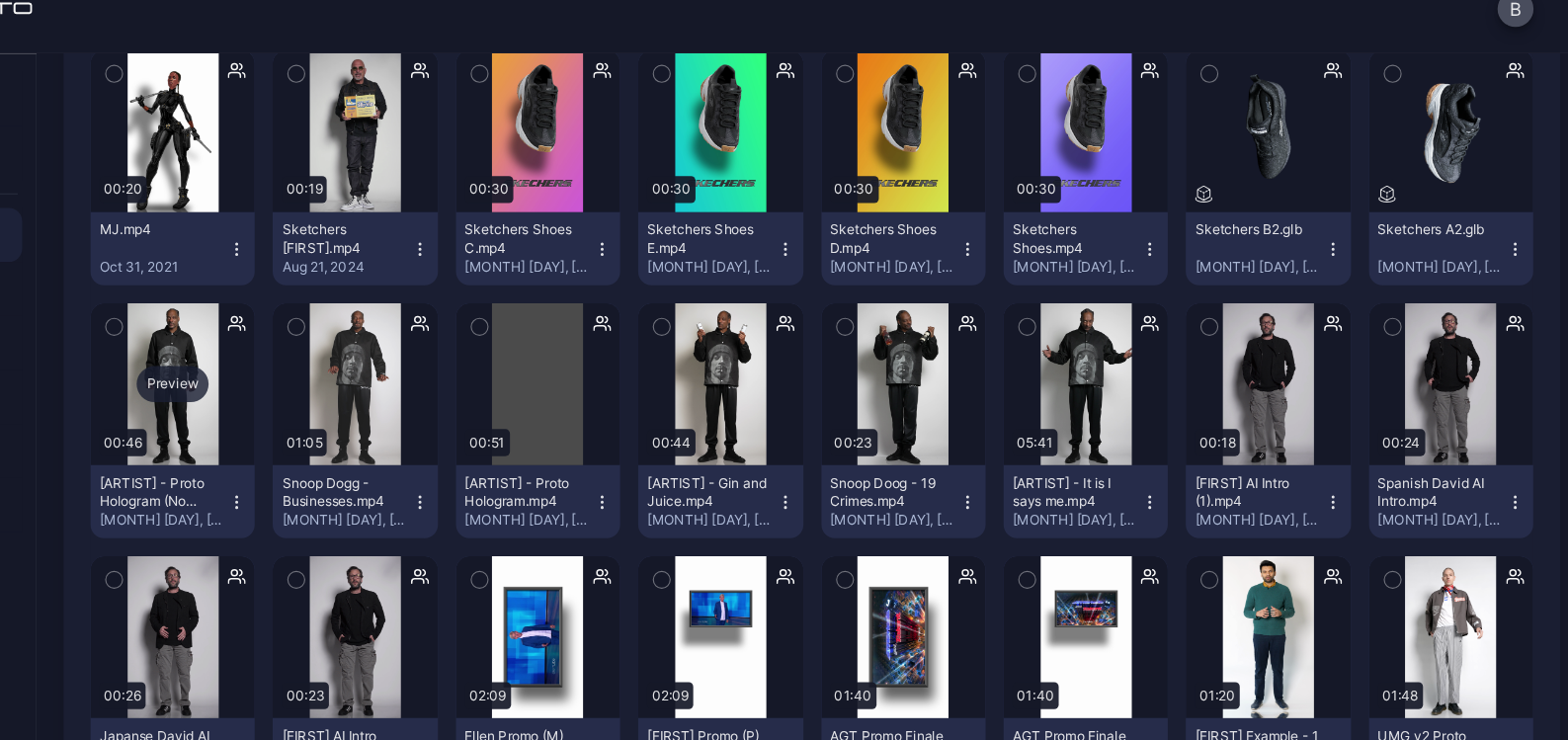 click on "Preview" at bounding box center [341, 370] 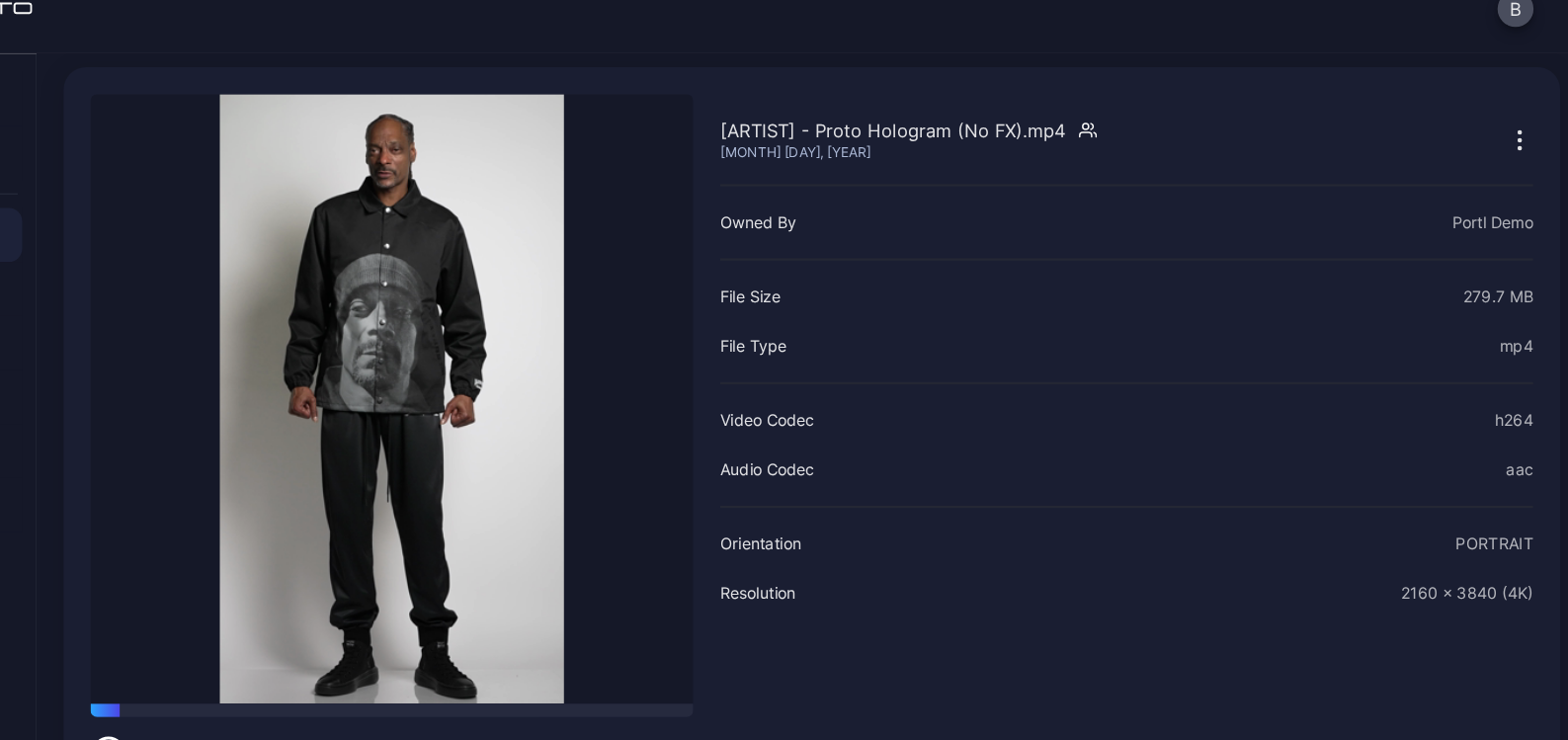 scroll, scrollTop: 71, scrollLeft: 0, axis: vertical 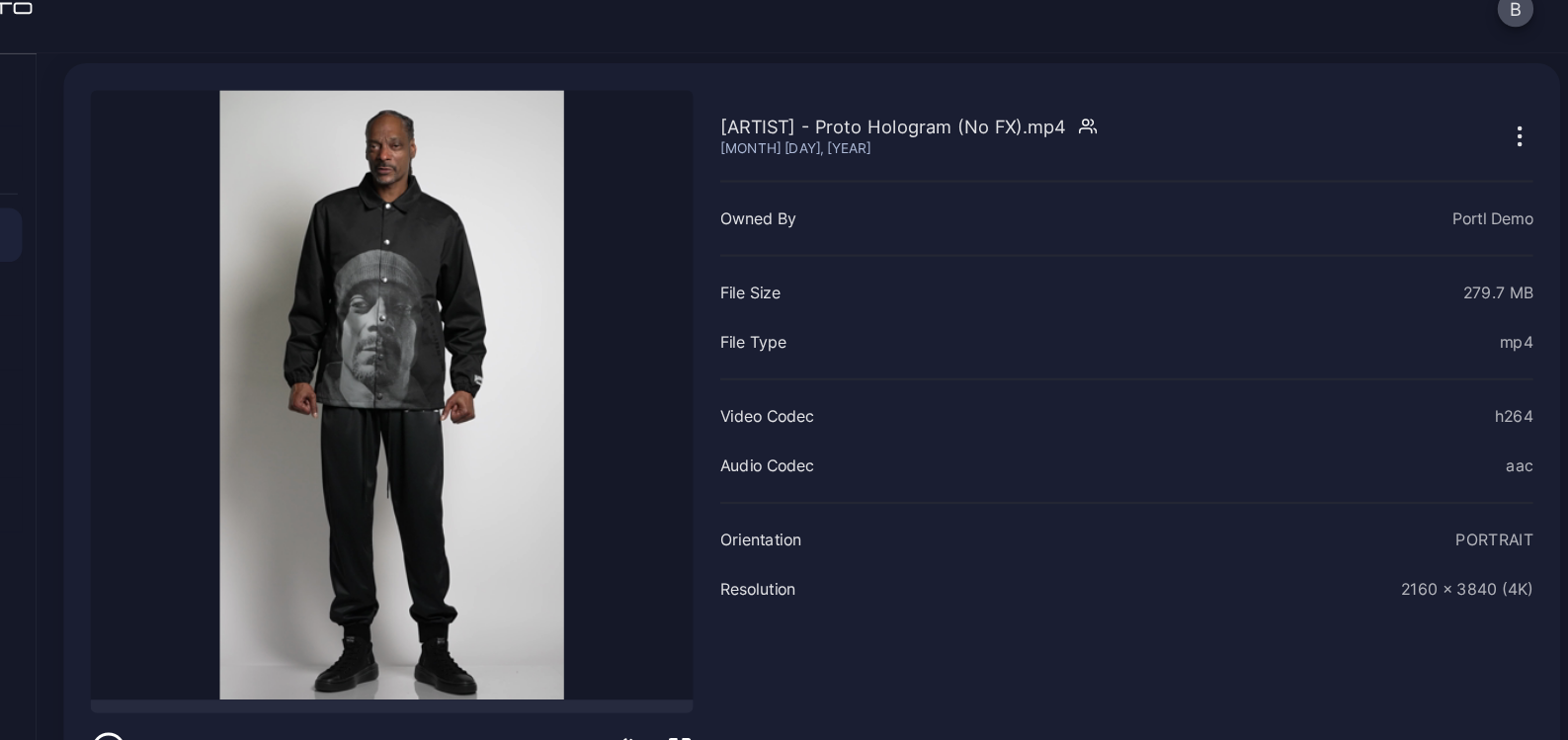 drag, startPoint x: 142, startPoint y: 616, endPoint x: 69, endPoint y: 614, distance: 73.02739 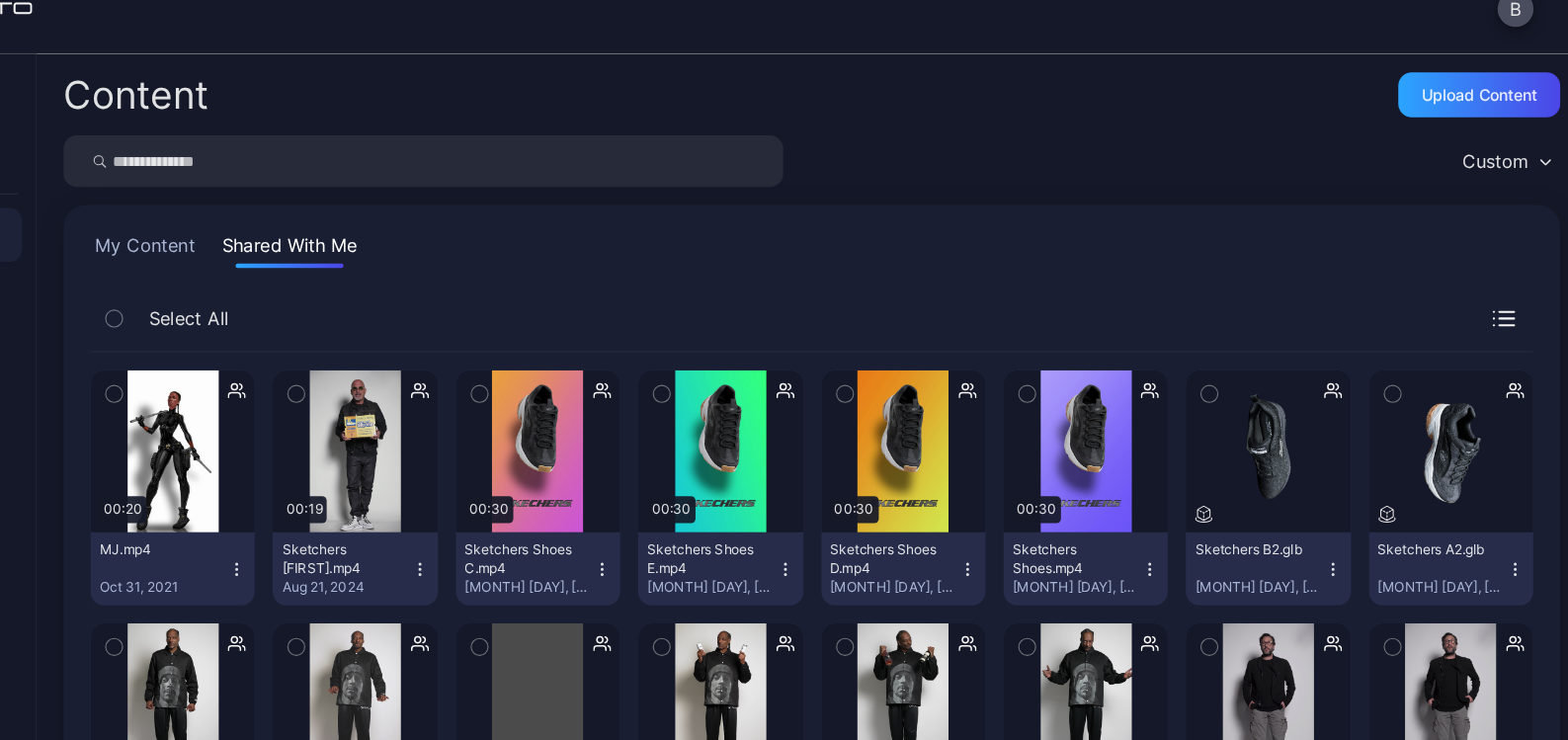 scroll, scrollTop: 281, scrollLeft: 0, axis: vertical 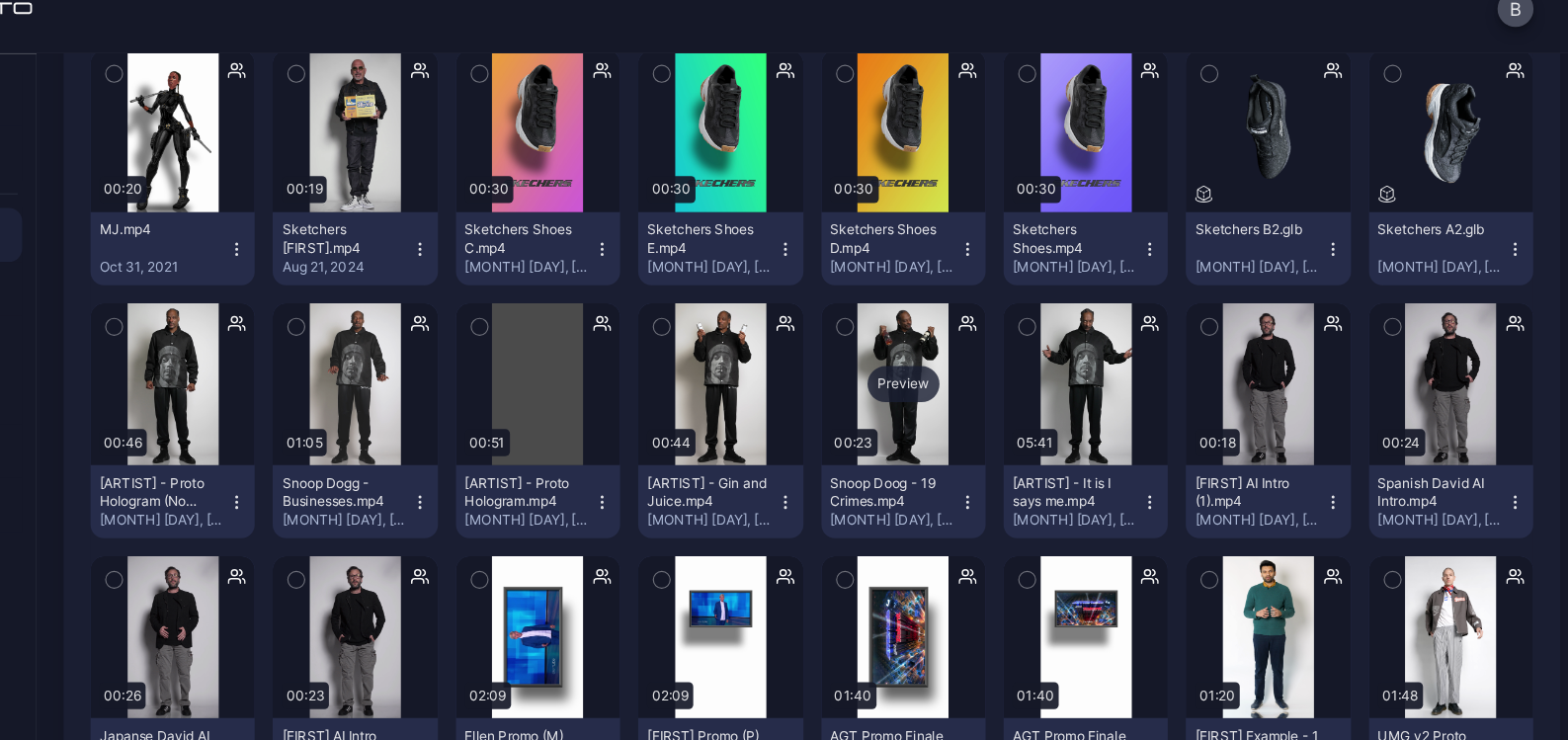 click on "Preview" at bounding box center [983, 370] 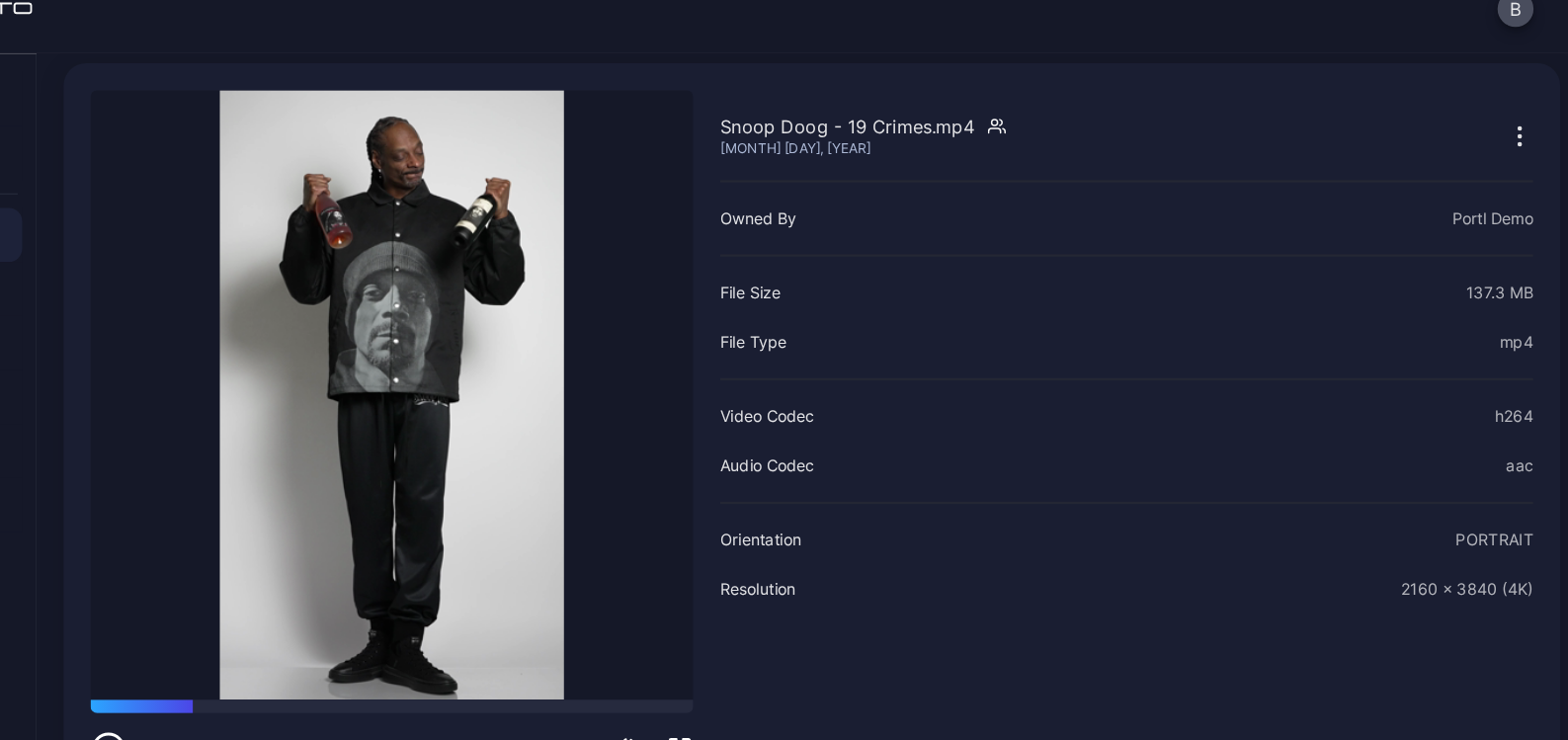scroll, scrollTop: 73, scrollLeft: 0, axis: vertical 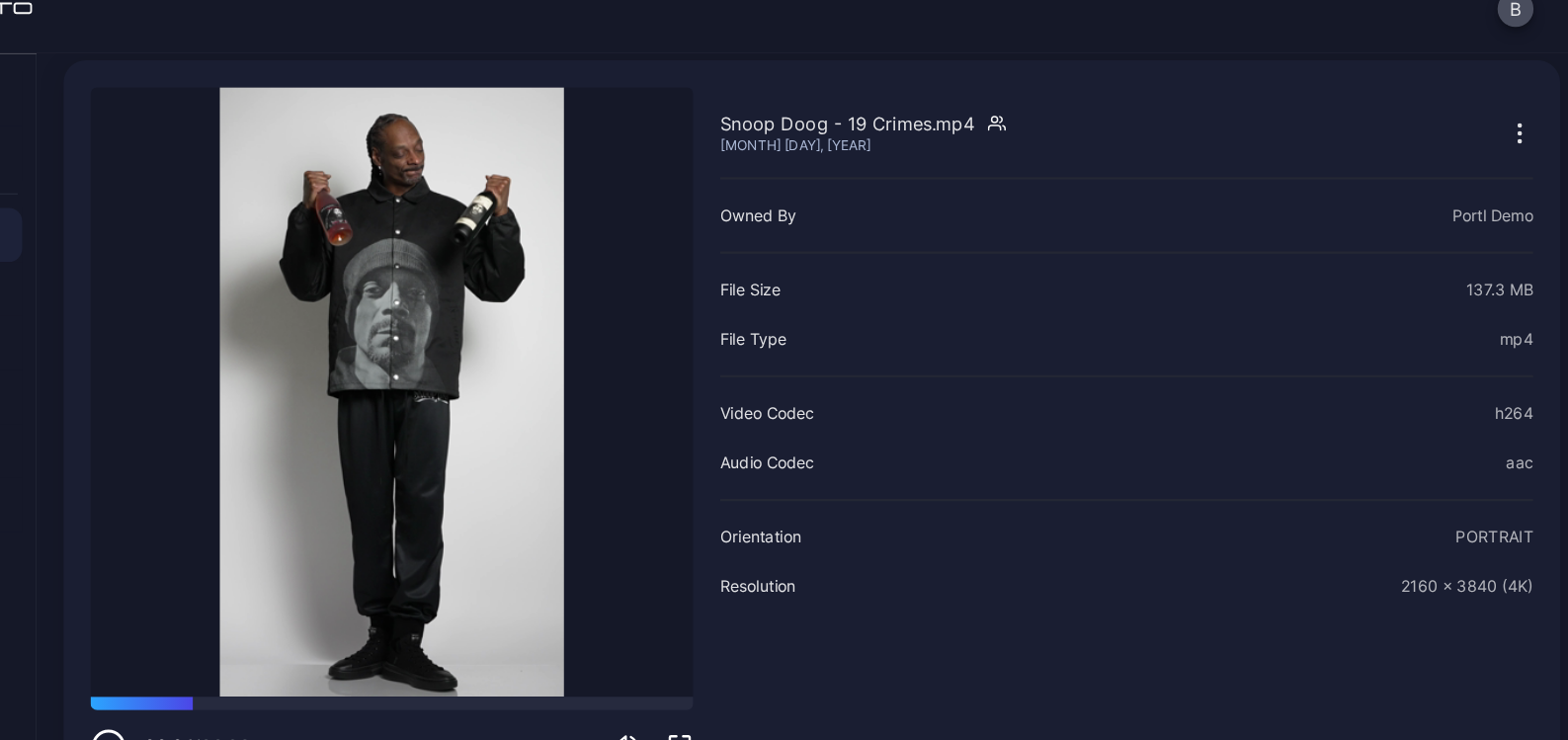 click on "Sorry, your browser doesn‘t support embedded videos" at bounding box center [534, 376] 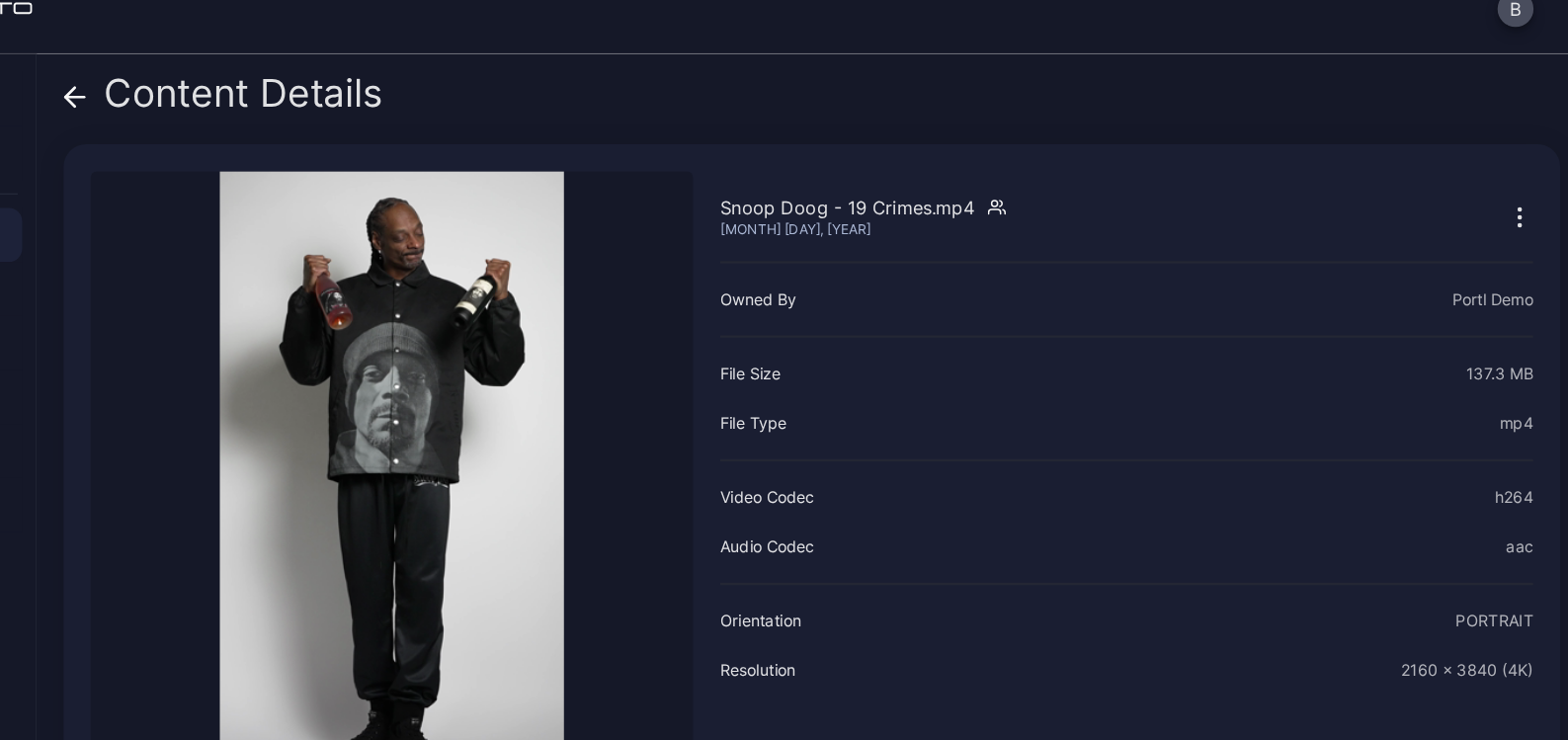 scroll, scrollTop: 0, scrollLeft: 0, axis: both 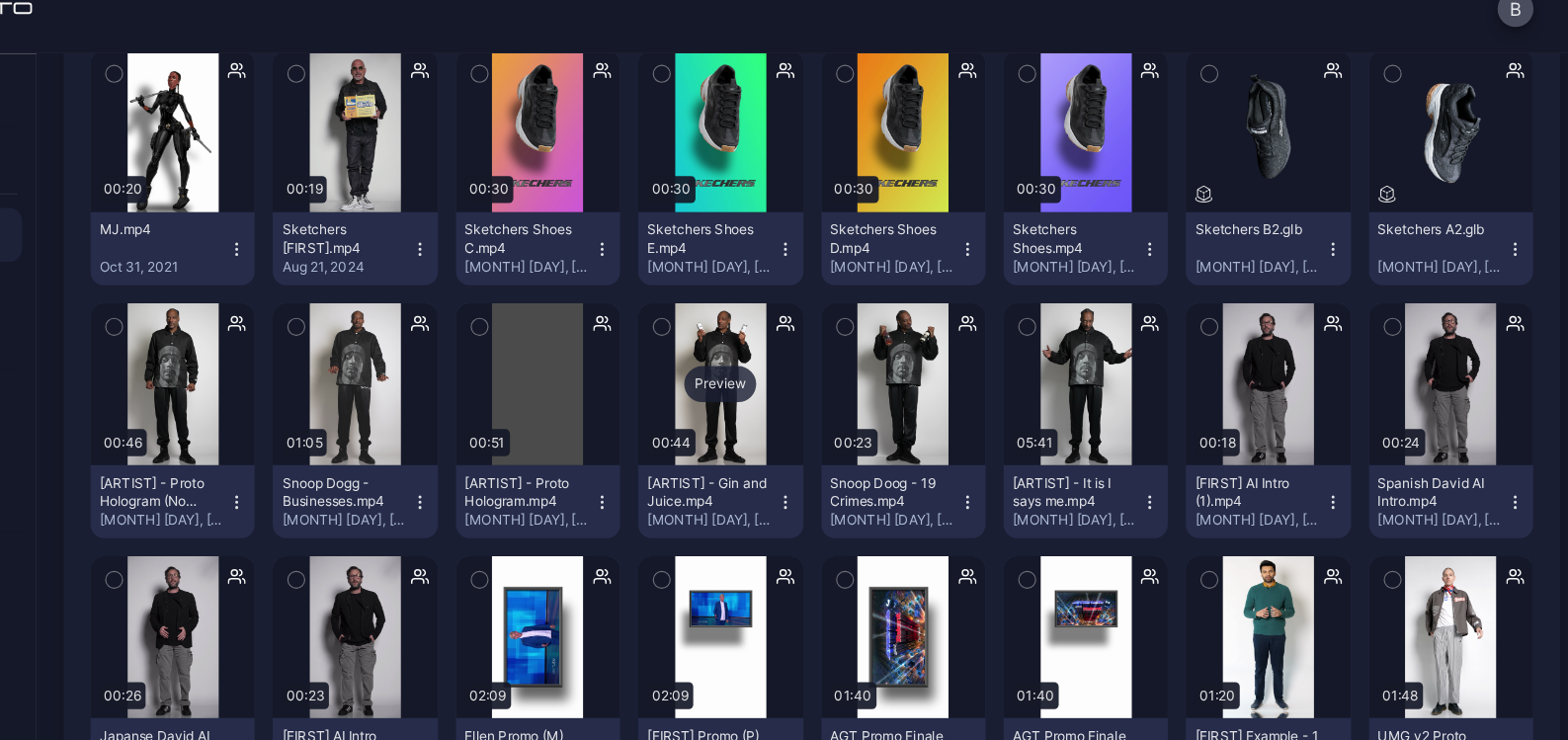 click on "Preview" at bounding box center (822, 370) 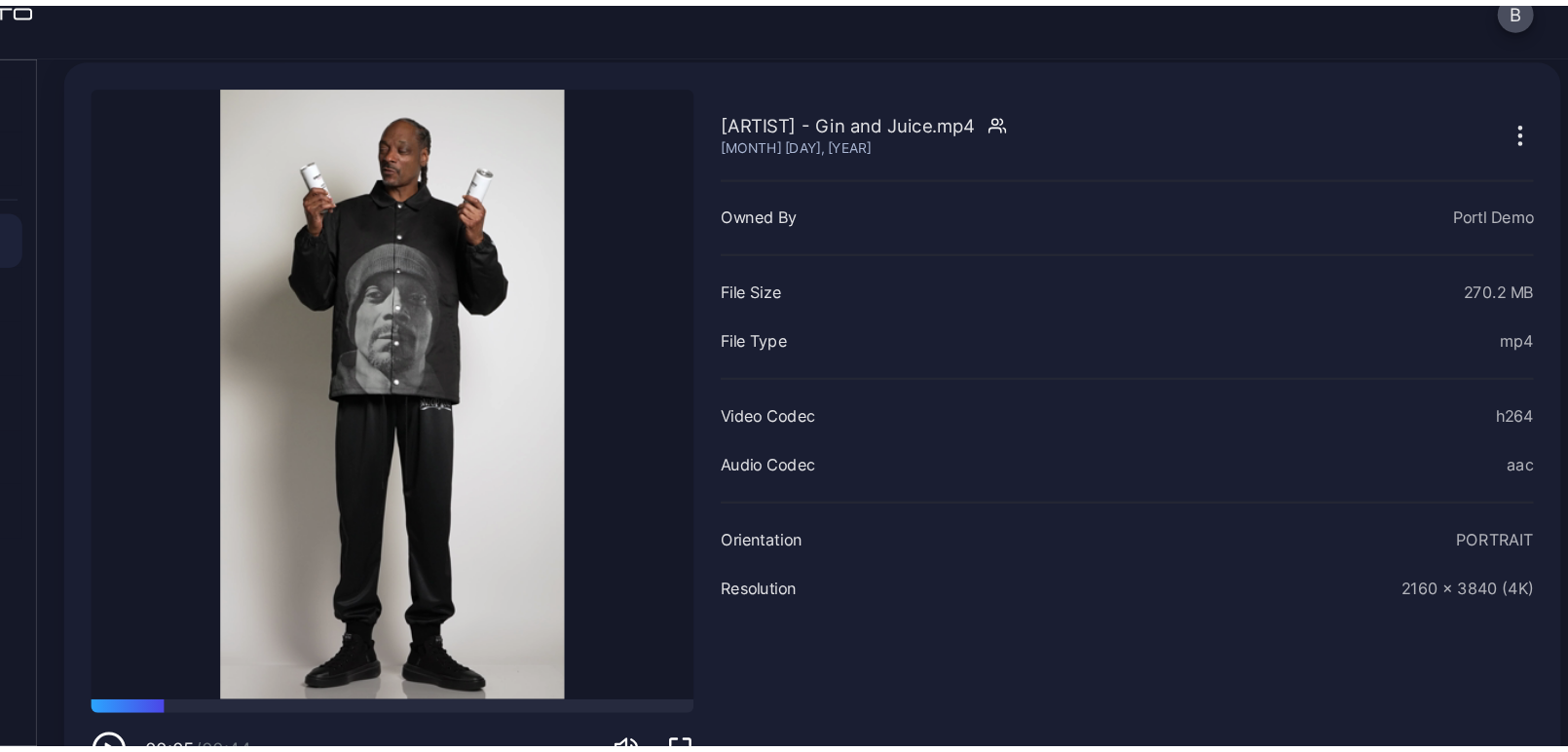scroll, scrollTop: 74, scrollLeft: 0, axis: vertical 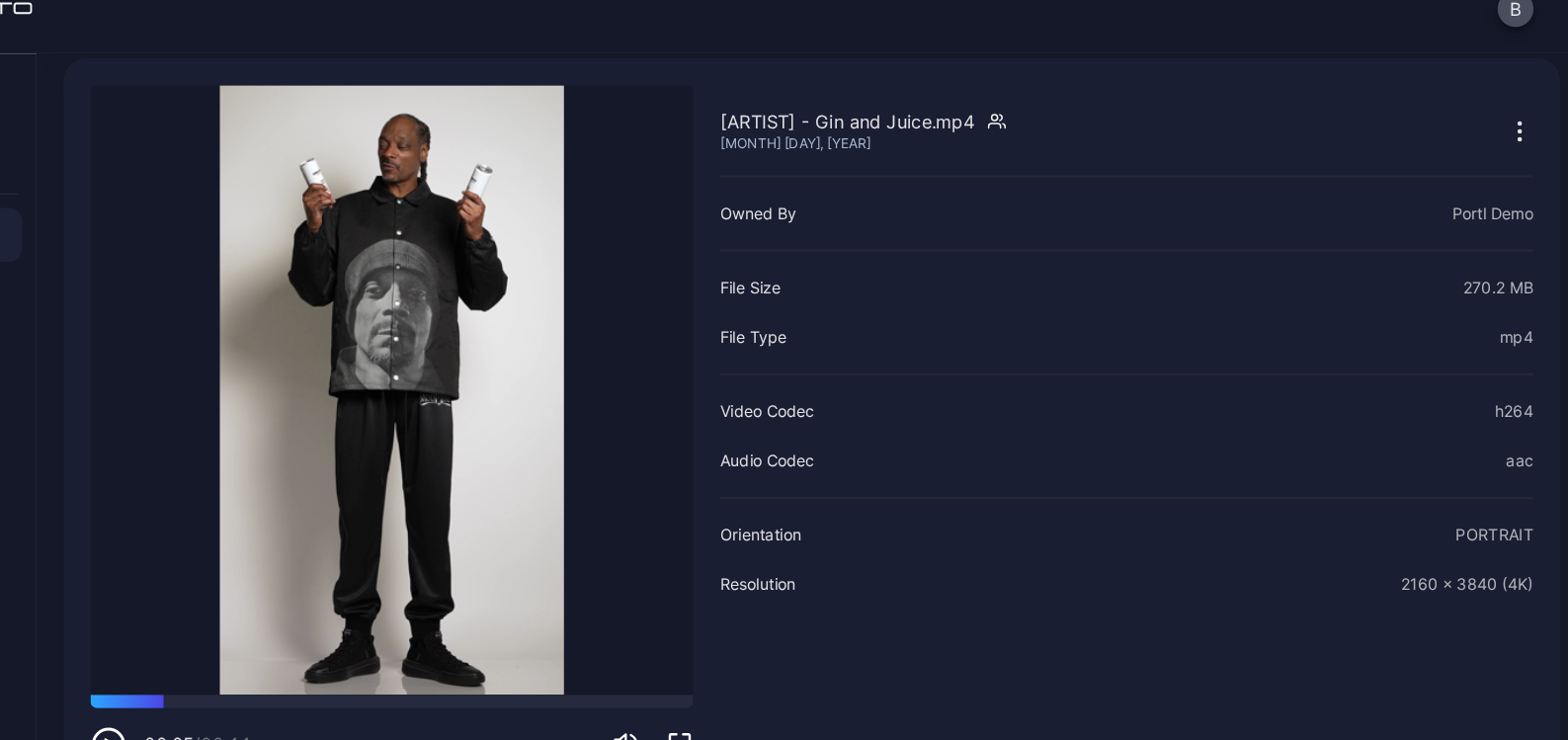 click on "B App Store Content Store My Content Playlists Schedule My Apps Devices Teams ©  2025  PROTO, Inc. Version  1.12.0  •  Terms Of Service Content Details Snoop Doog - Gin and Juice.mp4 Jun 4, 2024 Sorry, your browser doesn‘t support embedded videos 00:05  /  00:44 Snoop Doog - Gin and Juice.mp4 Jun 4, 2024 Owned By Portl Demo File Size 270.2 MB File Type mp4 Video Codec h264 Audio Codec aac Orientation PORTRAIT Resolution 2160 x 3840 (4K)" at bounding box center [784, 370] 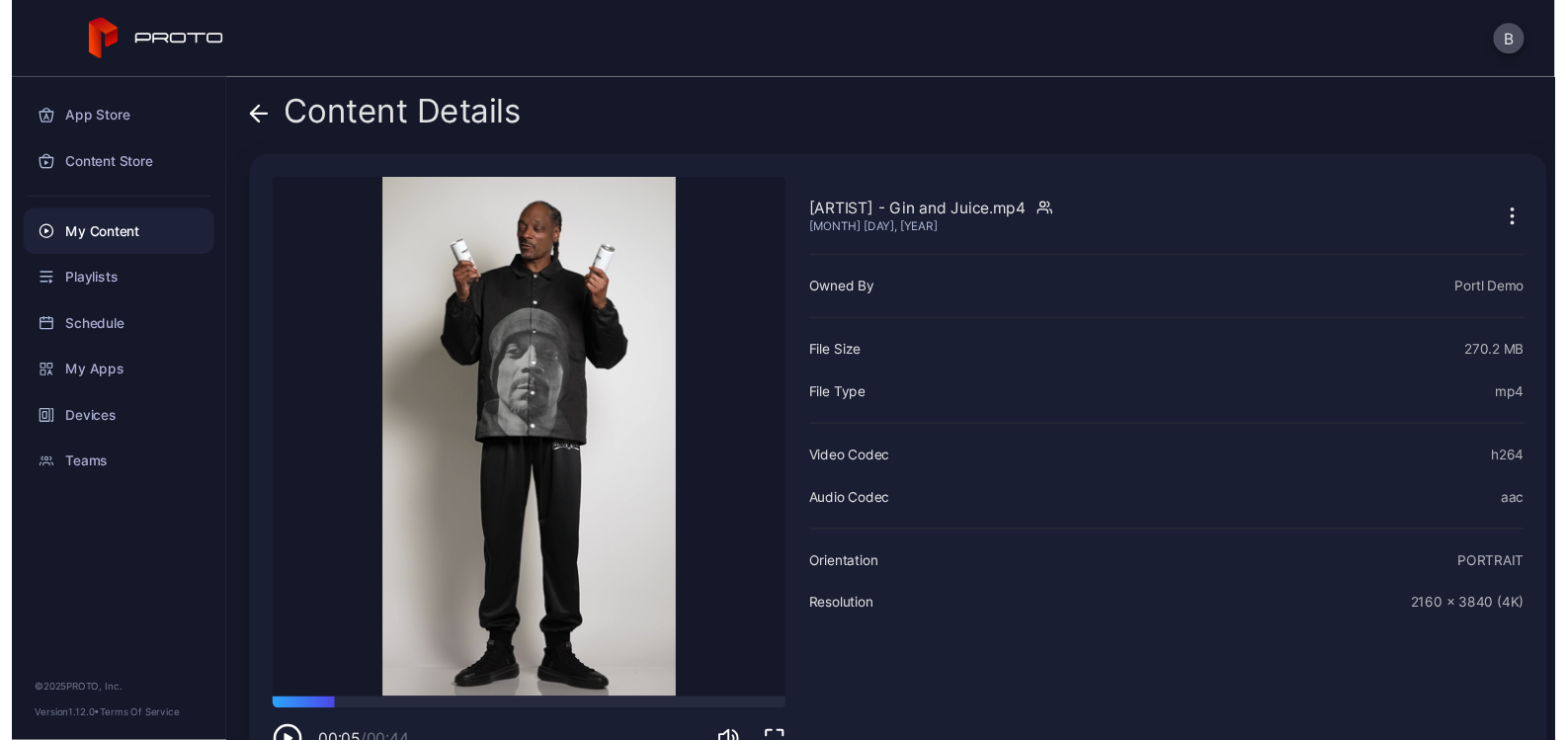 scroll, scrollTop: 0, scrollLeft: 0, axis: both 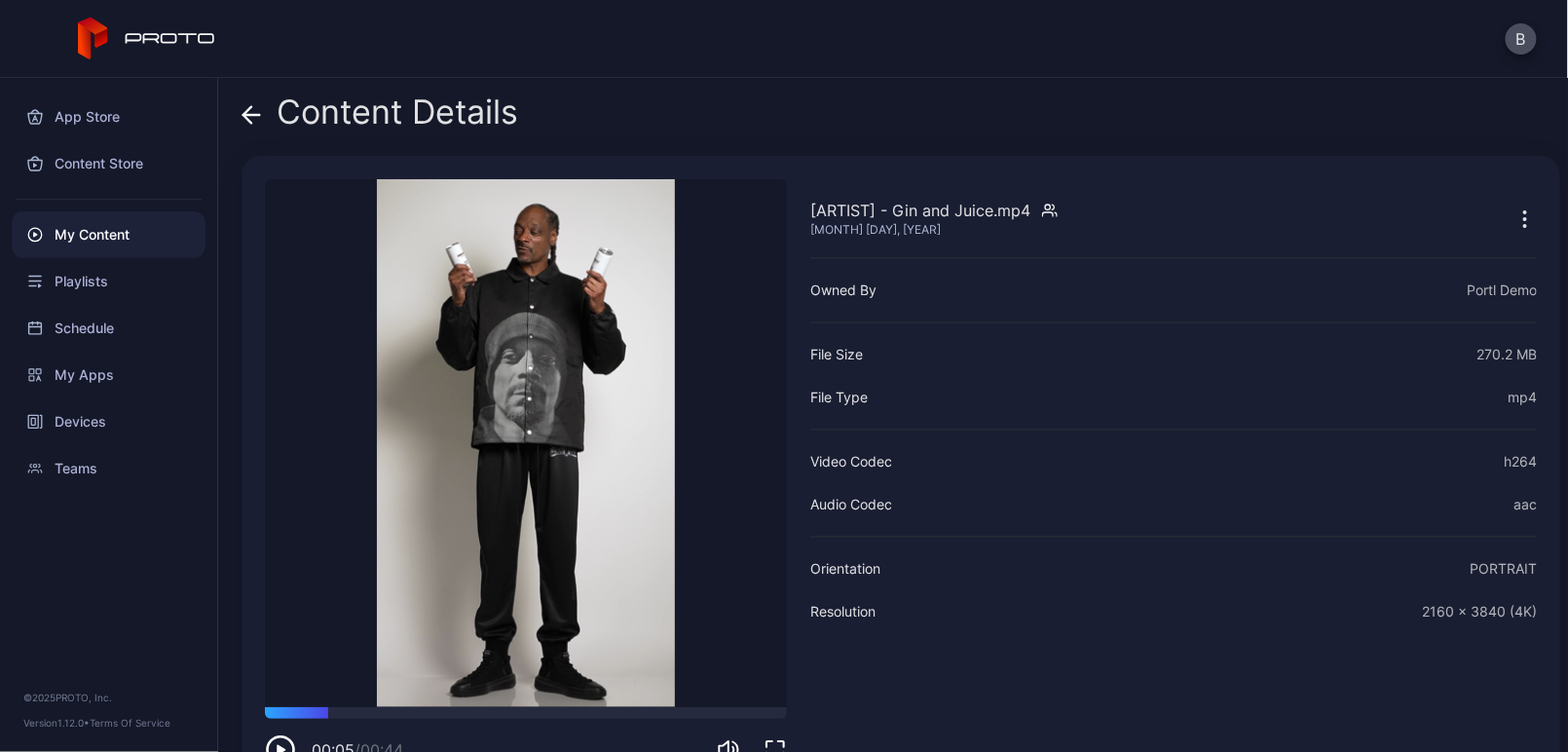 click 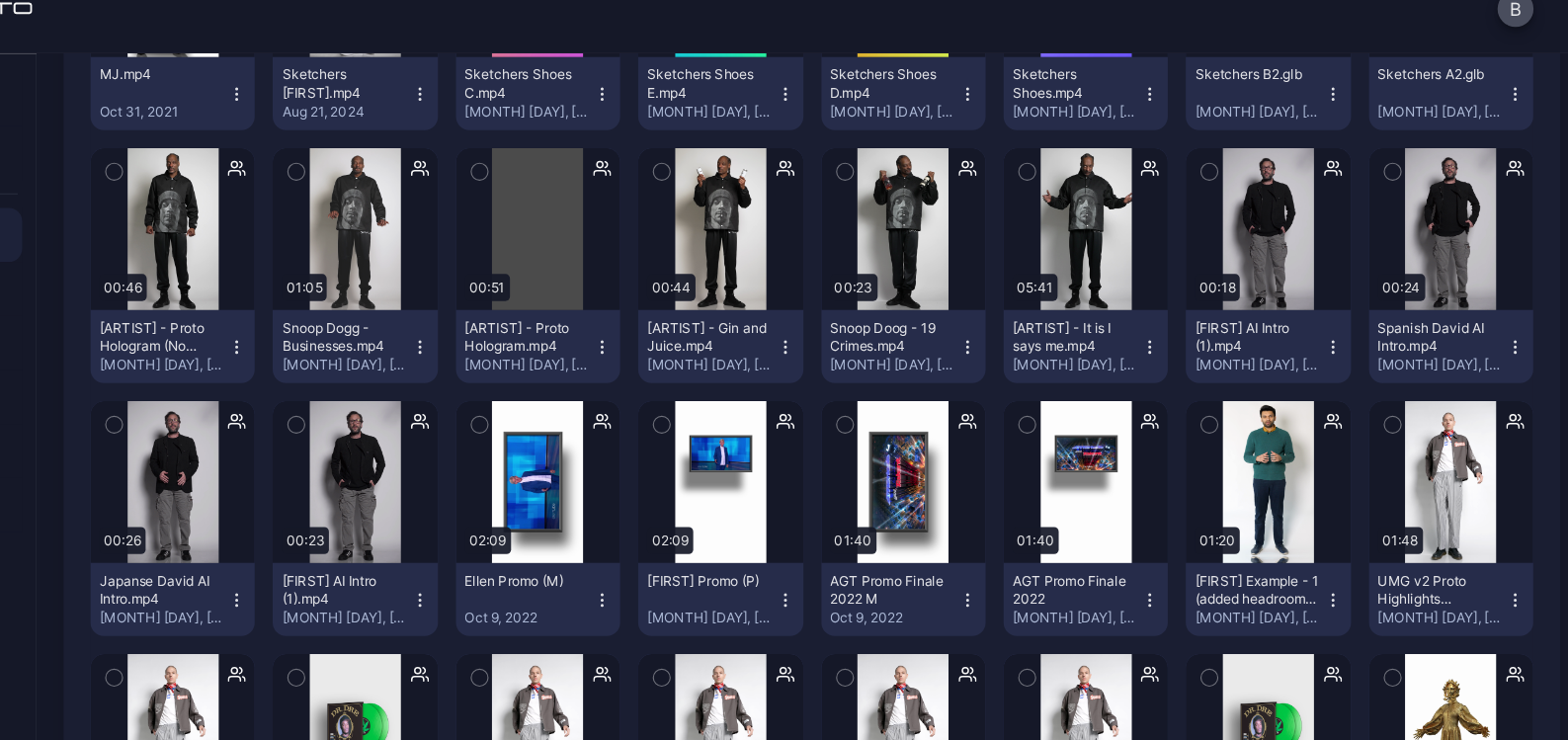 scroll, scrollTop: 407, scrollLeft: 0, axis: vertical 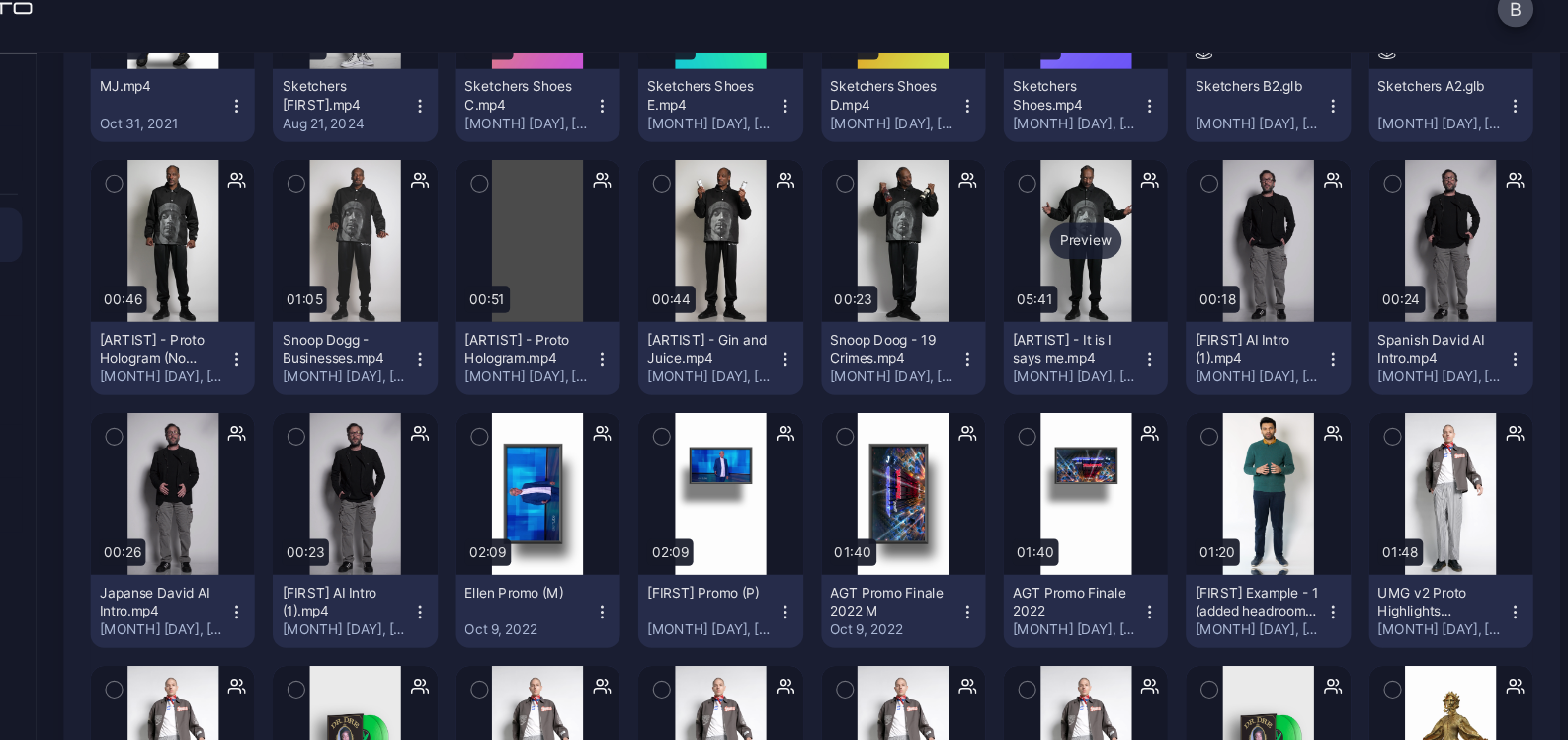 click on "Preview" at bounding box center [1143, 243] 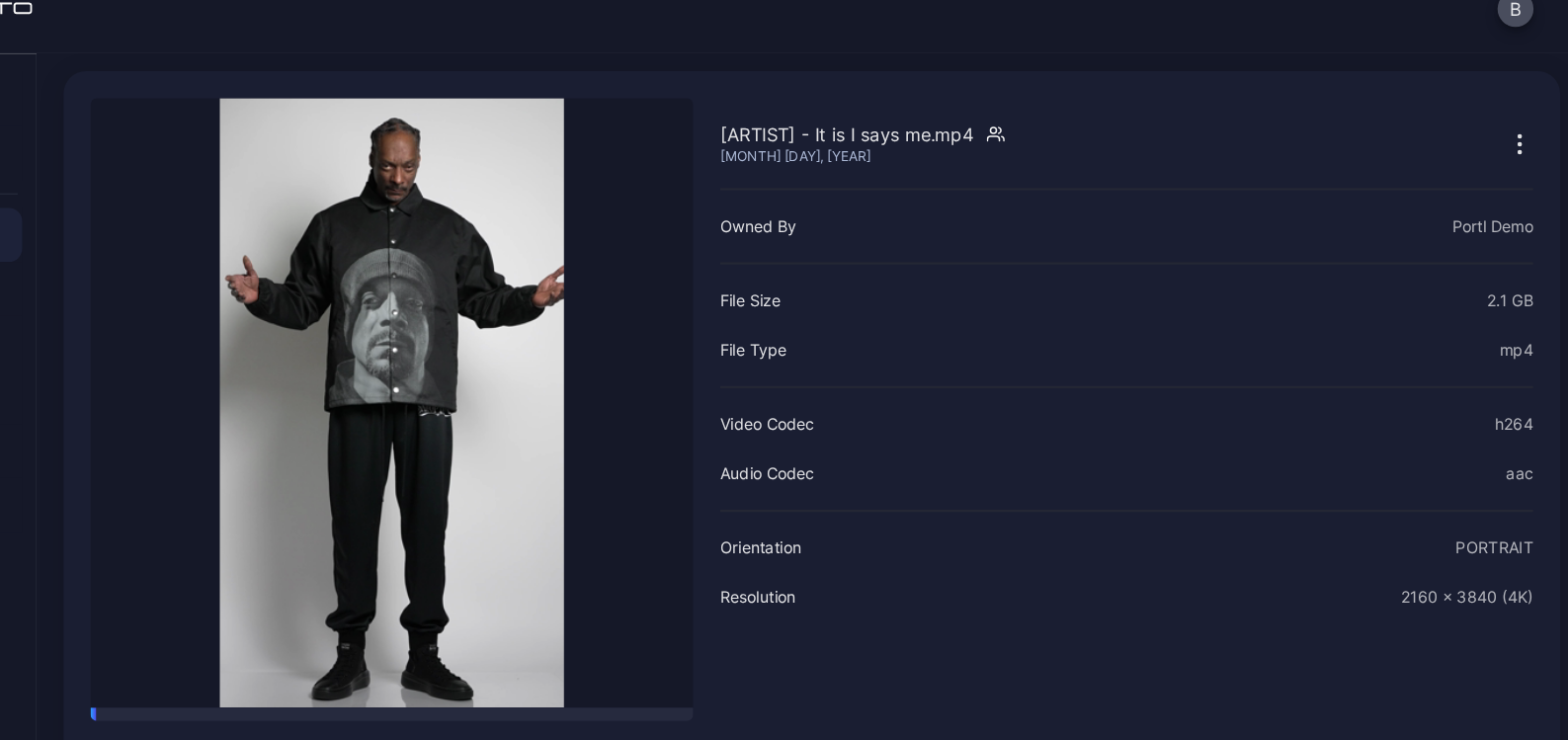 scroll, scrollTop: 74, scrollLeft: 0, axis: vertical 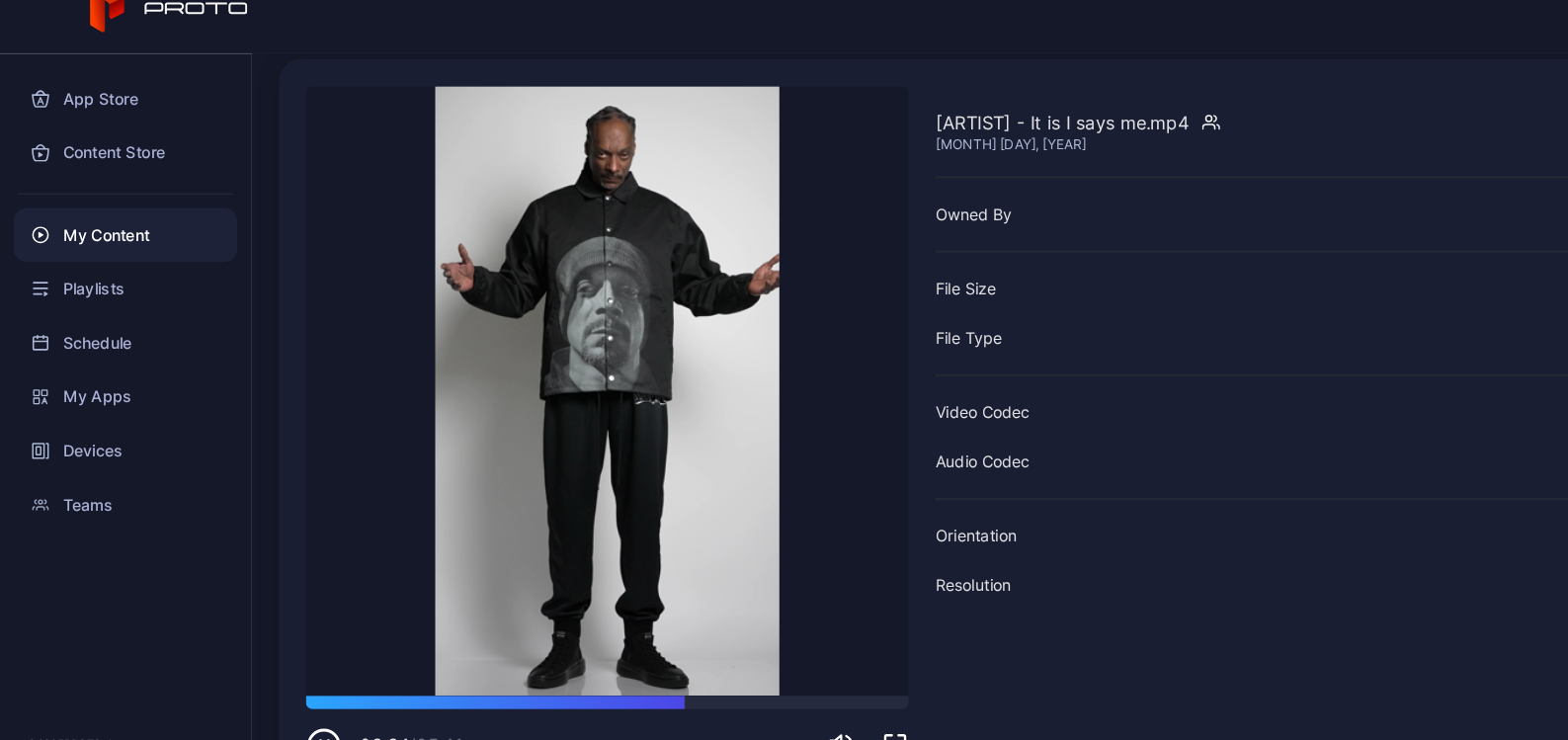 click 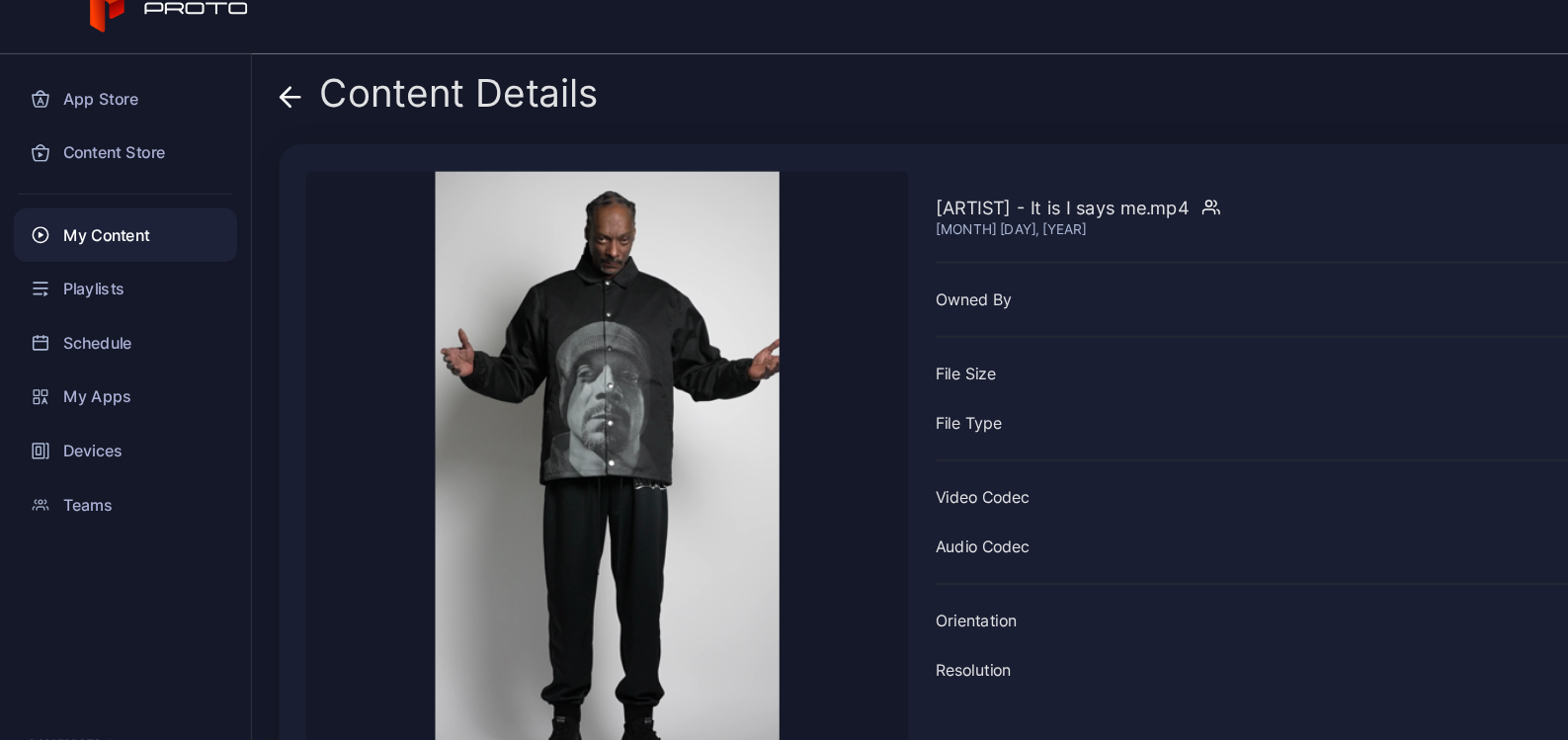 scroll, scrollTop: 0, scrollLeft: 0, axis: both 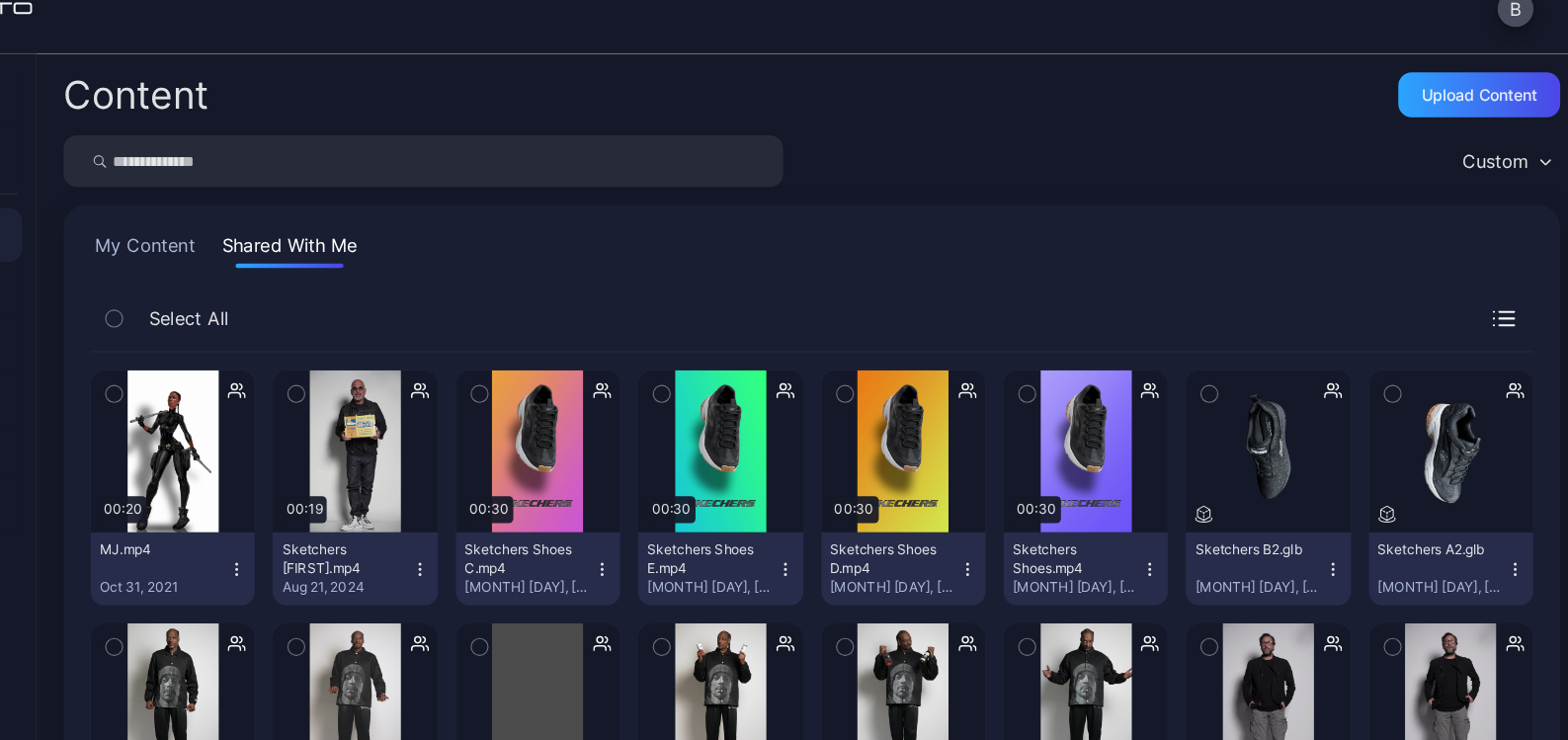 click on "My Content" at bounding box center [316, 251] 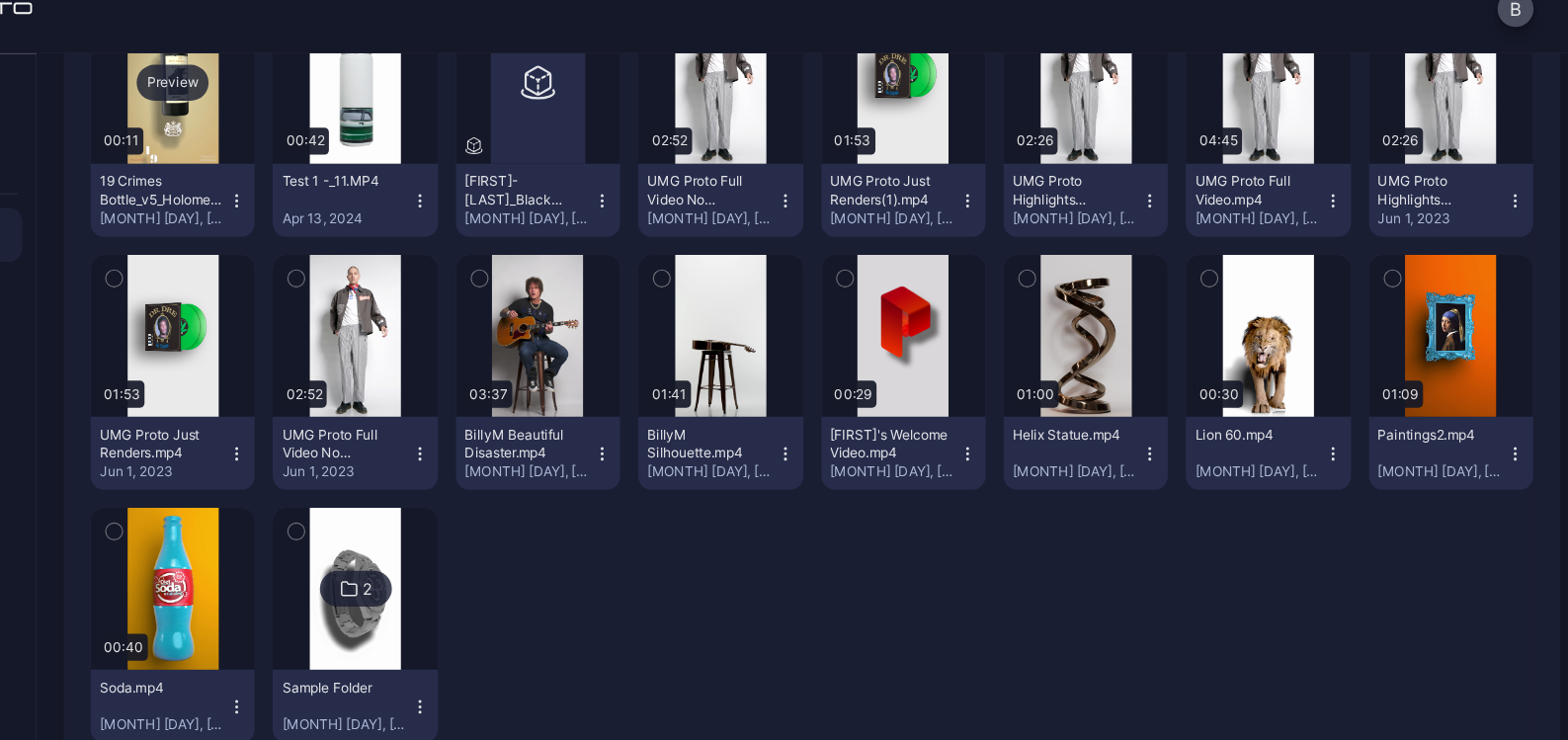 scroll, scrollTop: 321, scrollLeft: 0, axis: vertical 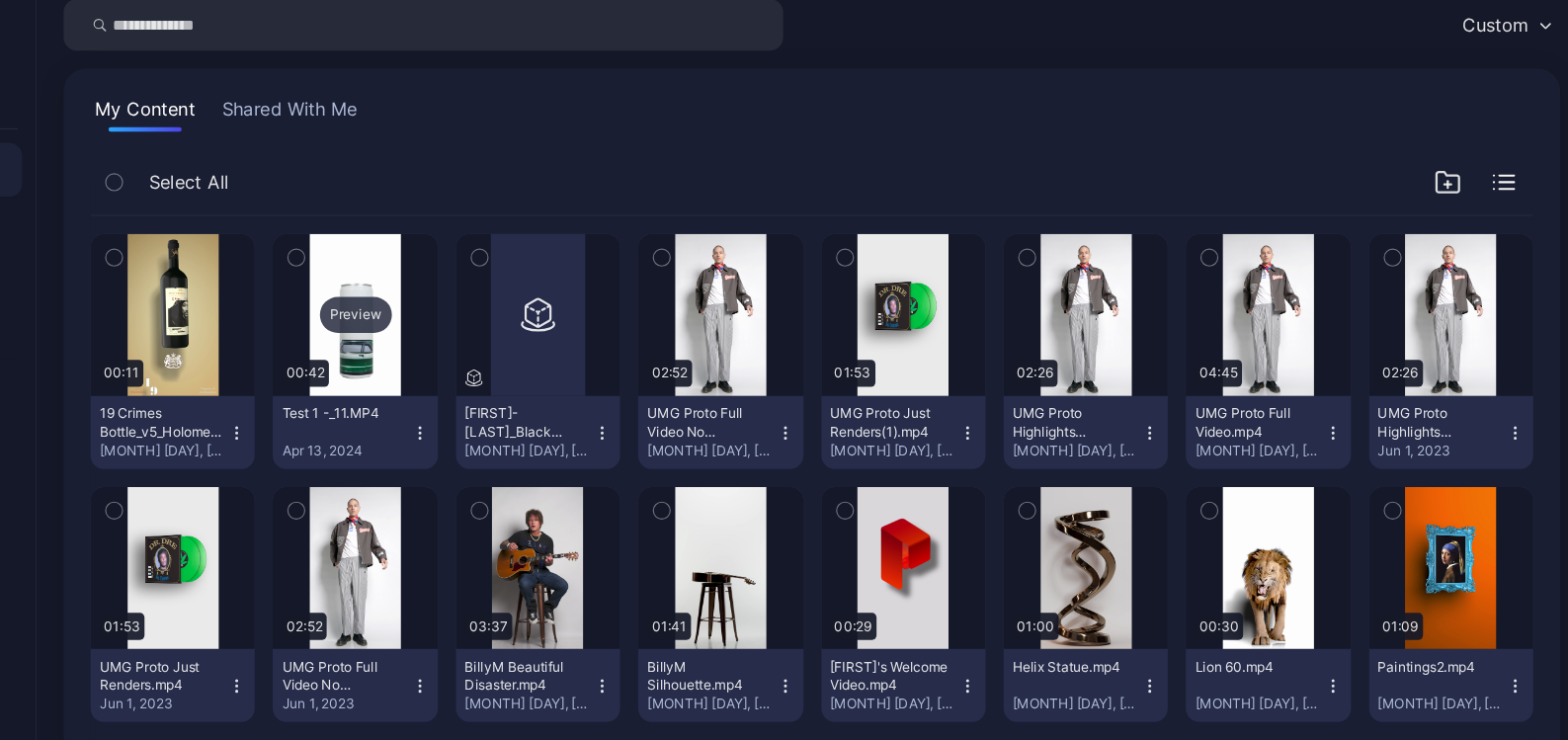 click on "Preview" at bounding box center (501, 366) 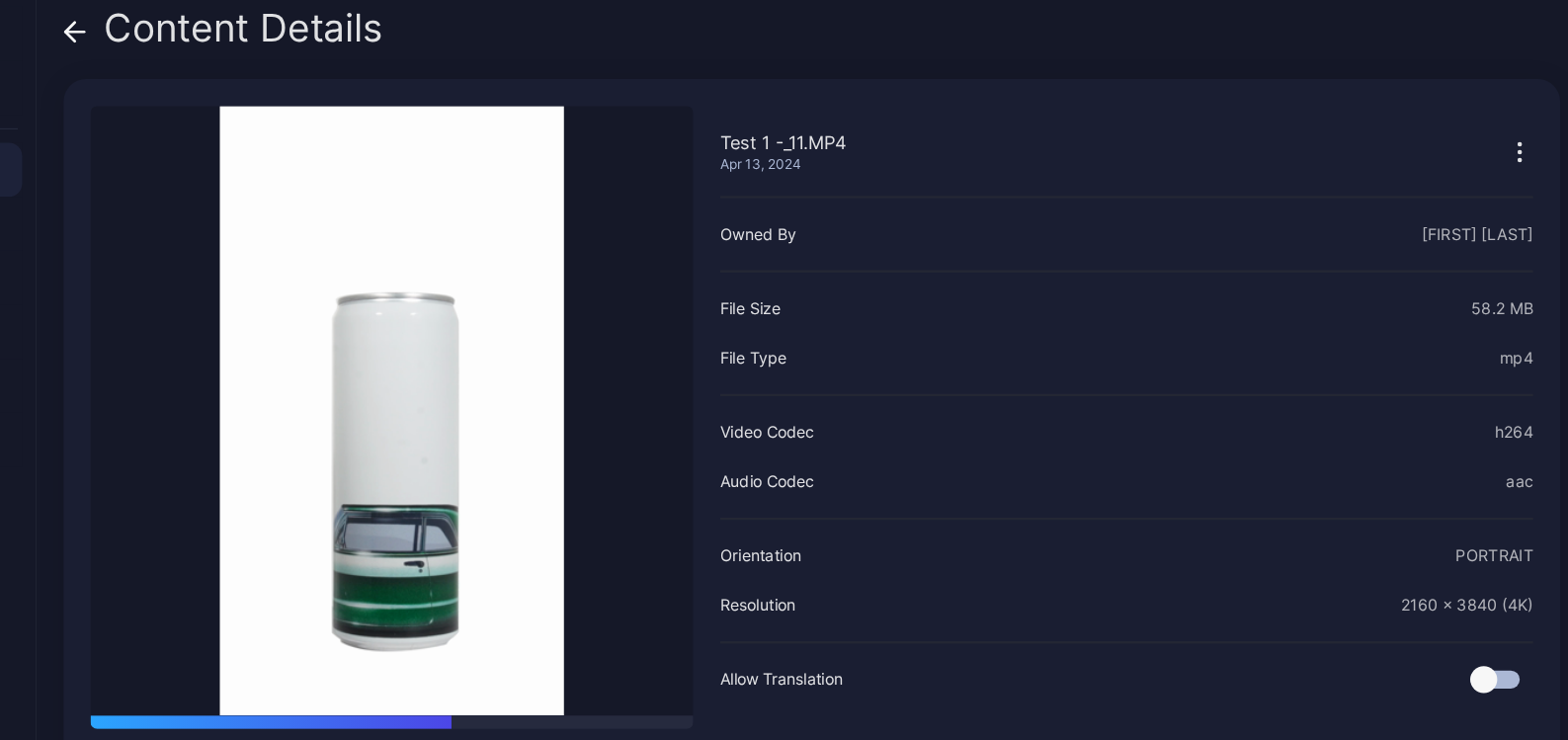 click 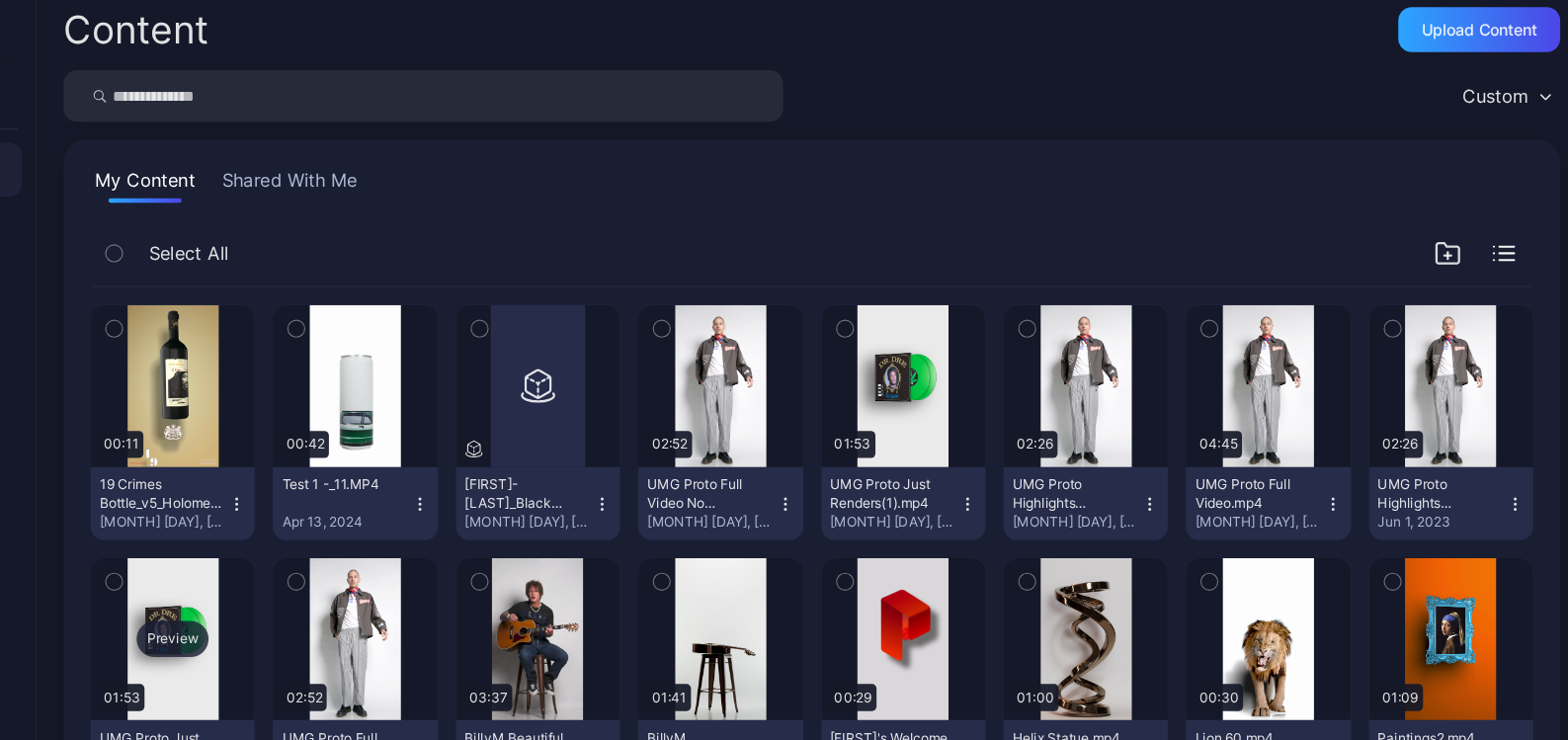 scroll, scrollTop: 0, scrollLeft: 0, axis: both 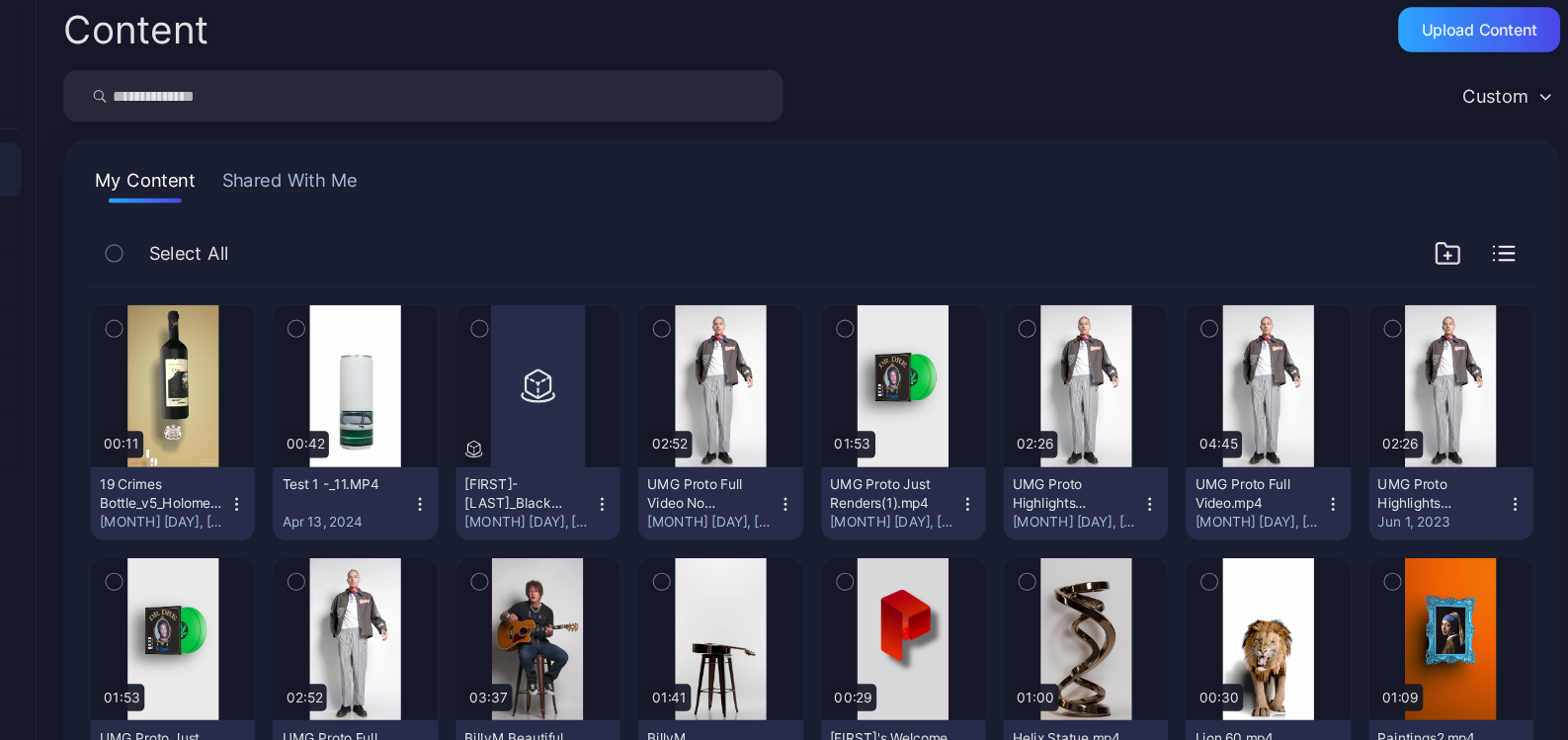 click at bounding box center (561, 173) 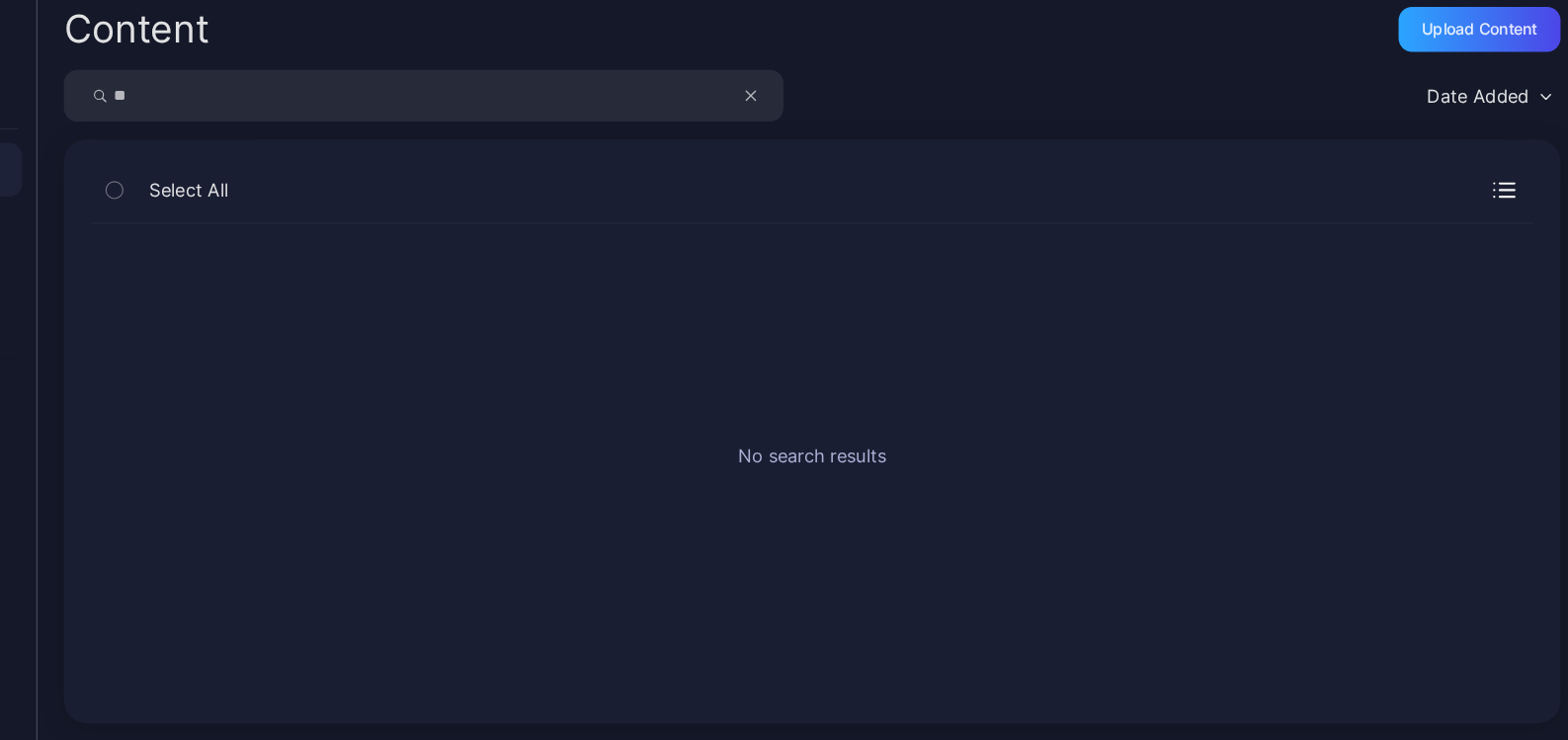 type on "*" 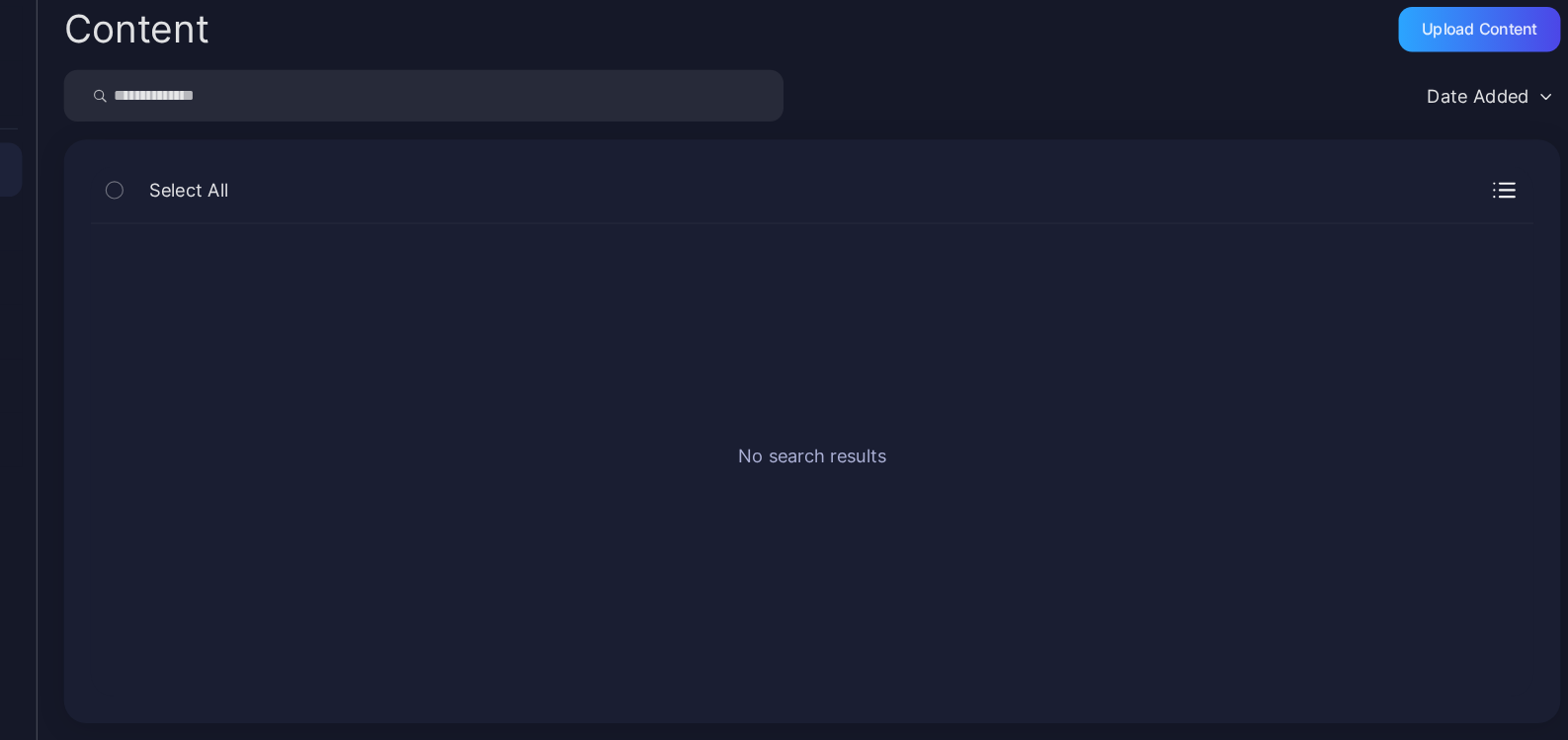 type 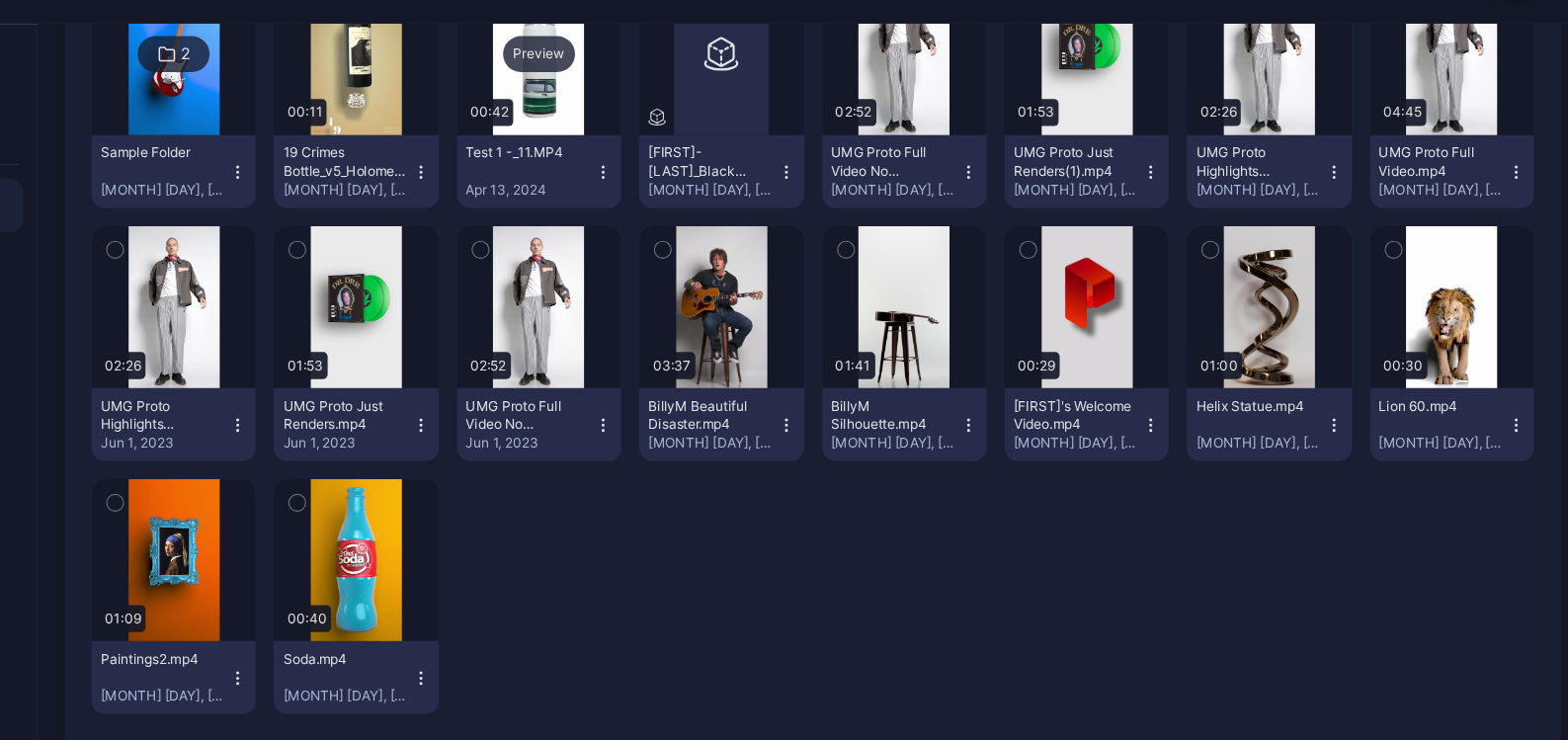 scroll, scrollTop: 321, scrollLeft: 0, axis: vertical 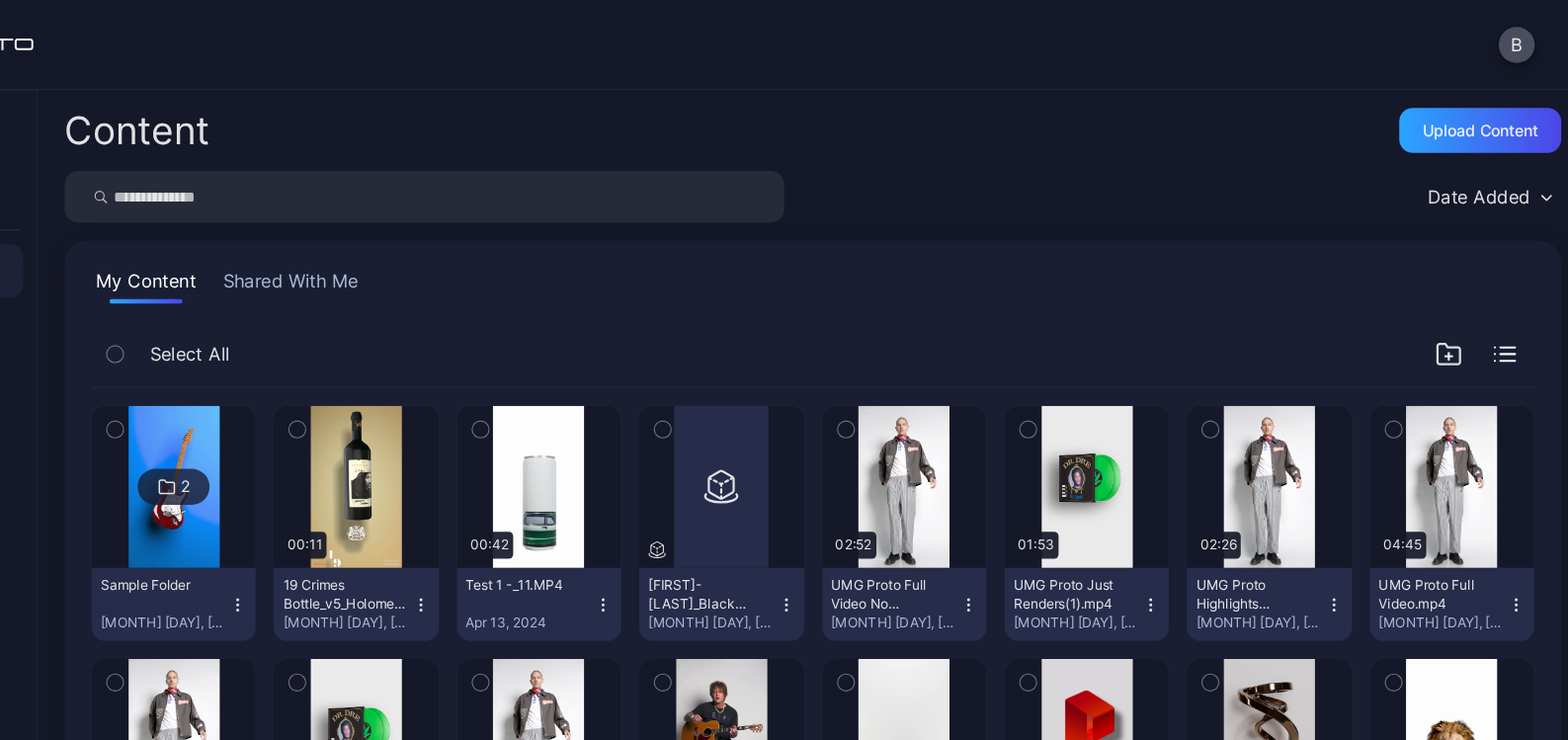 click on "Shared With Me" at bounding box center (444, 251) 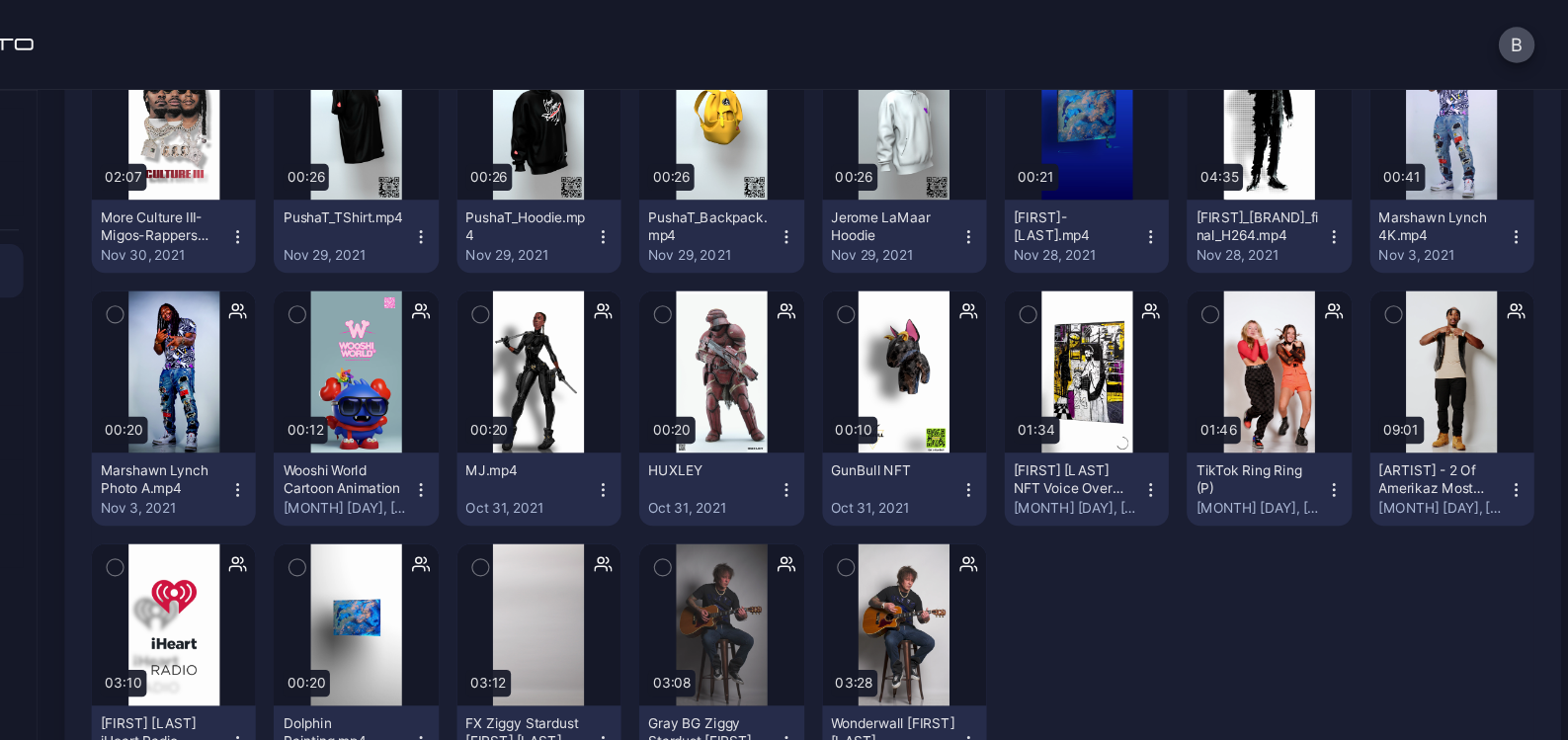 scroll, scrollTop: 5435, scrollLeft: 0, axis: vertical 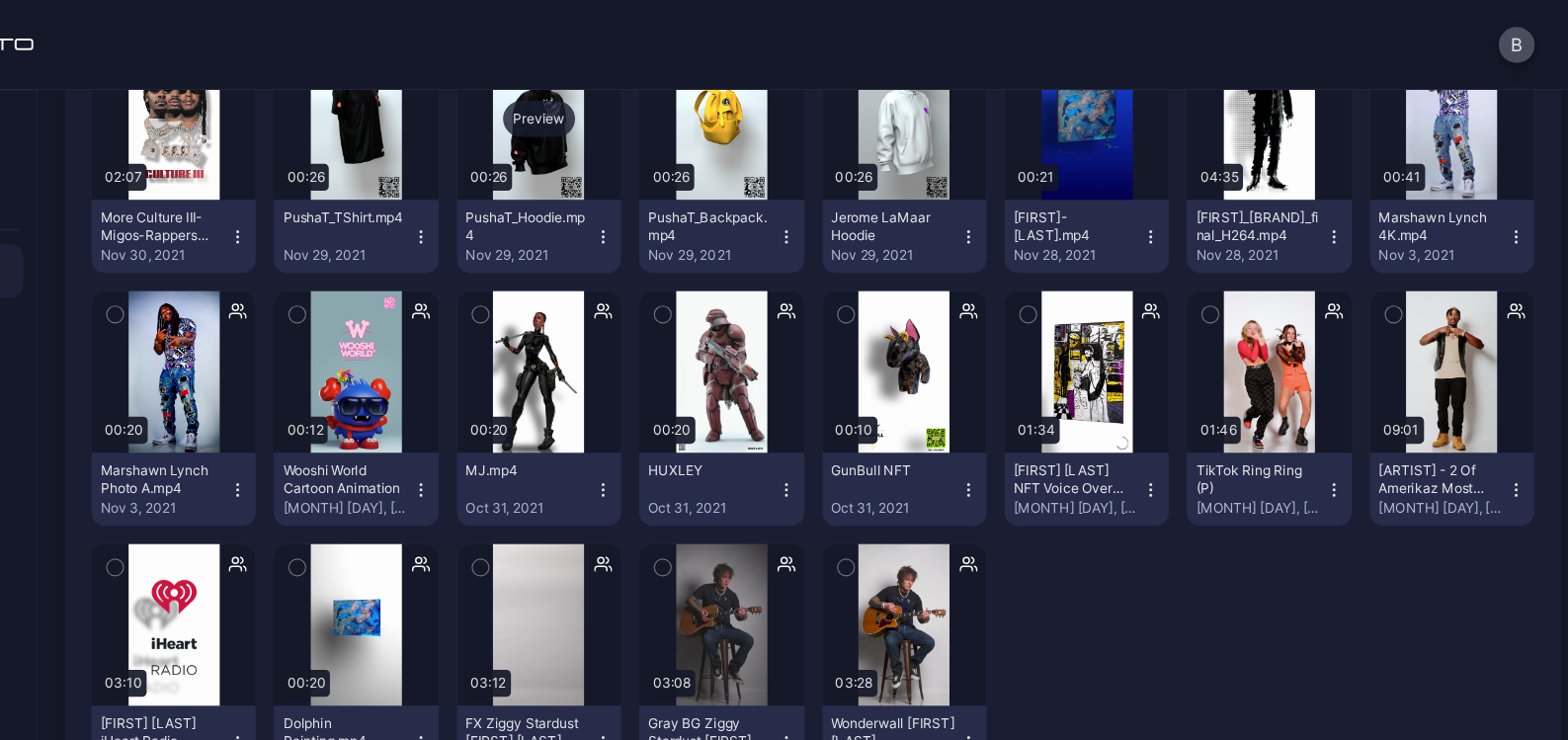 click on "Preview" at bounding box center (662, 105) 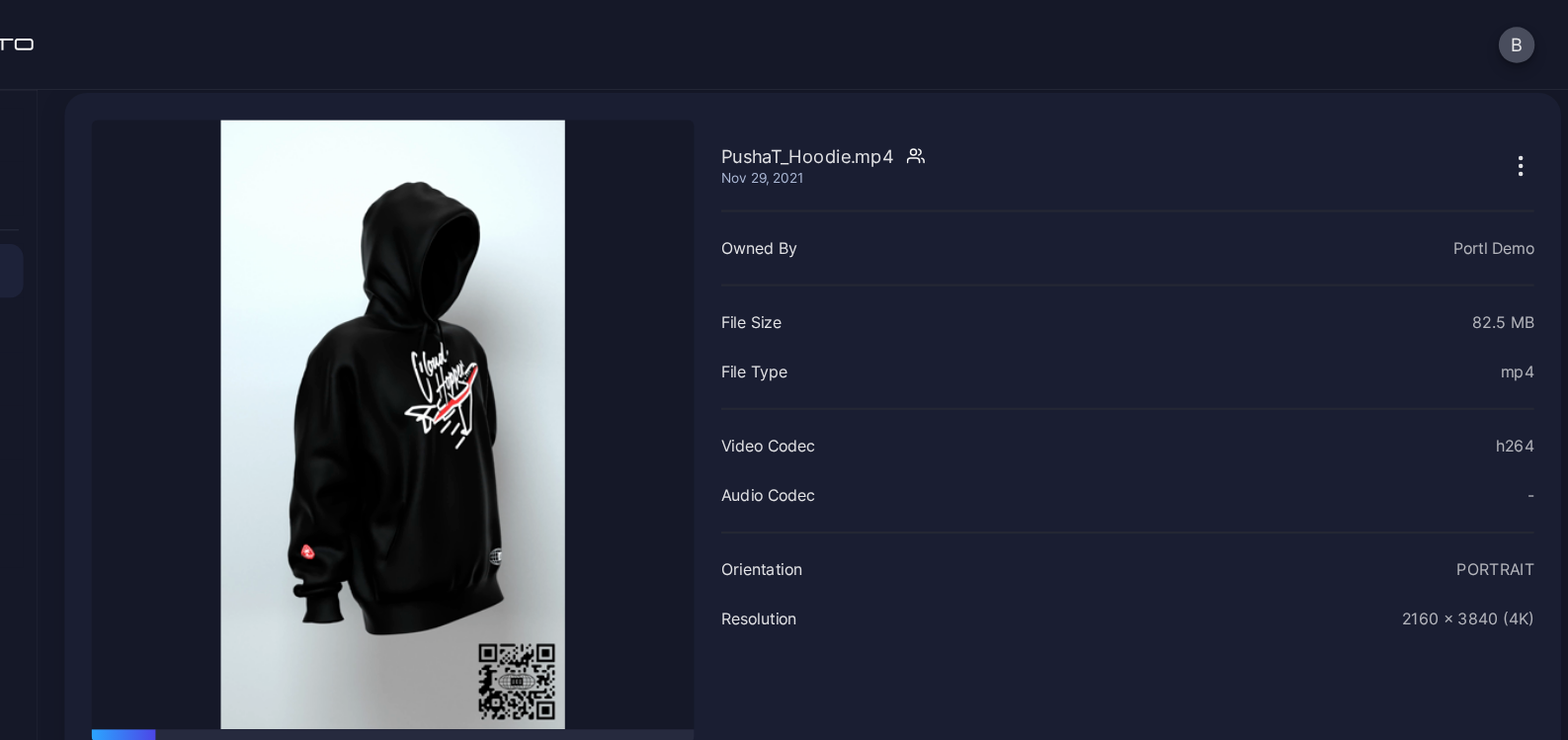 scroll, scrollTop: 75, scrollLeft: 0, axis: vertical 